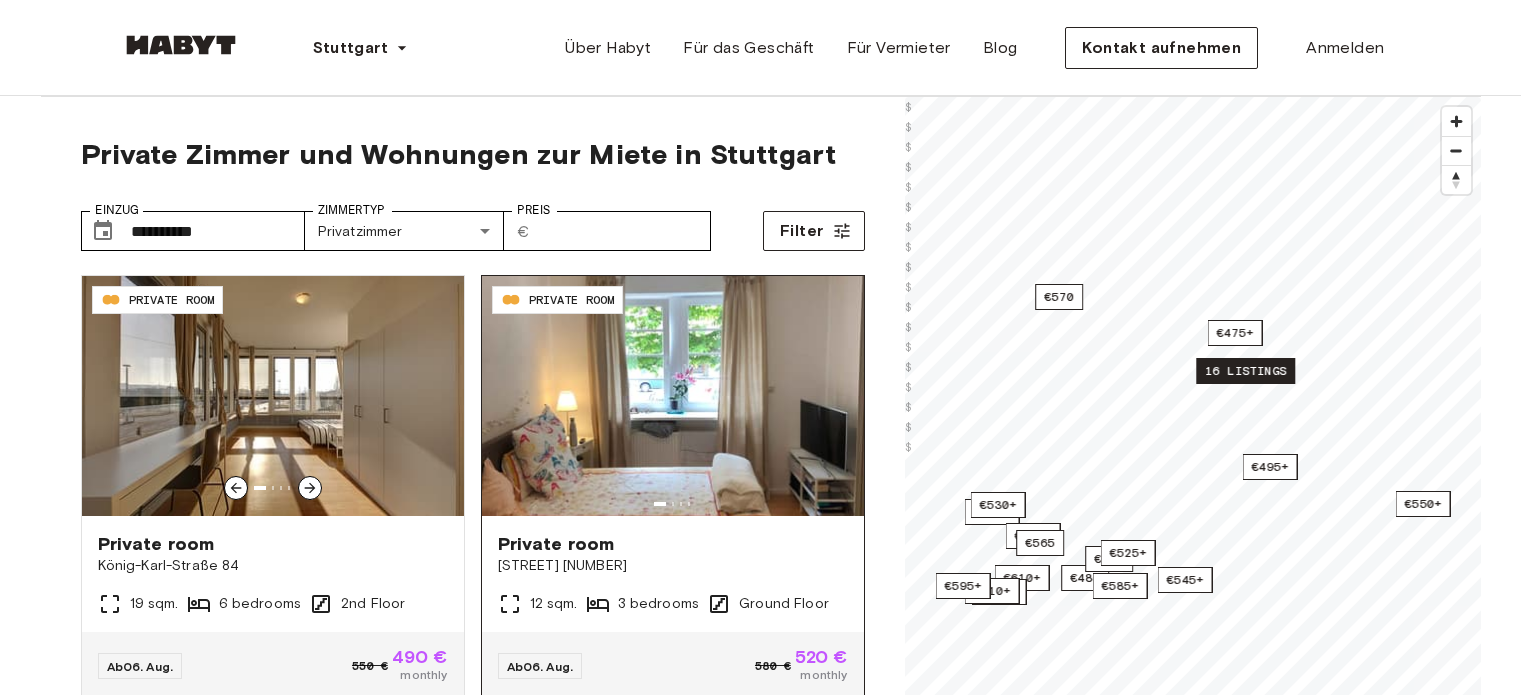 scroll, scrollTop: 0, scrollLeft: 0, axis: both 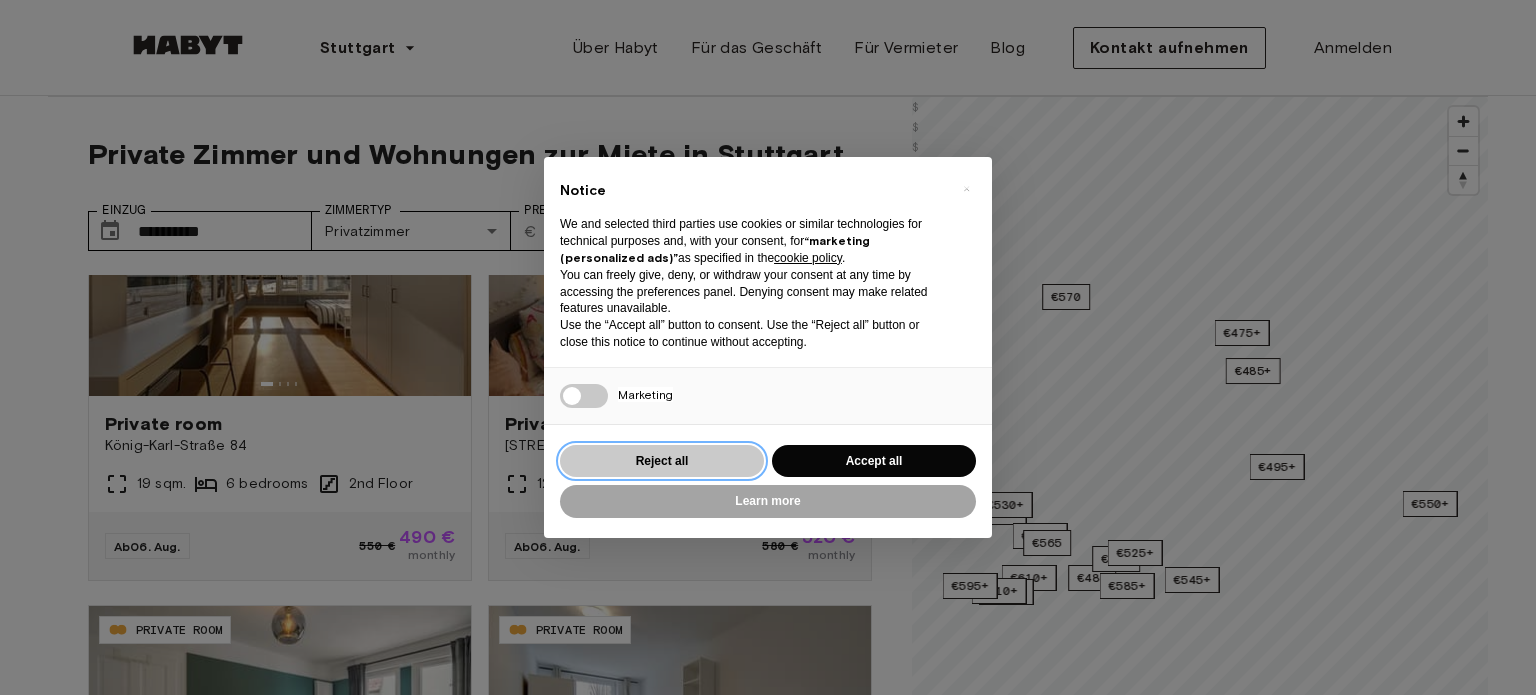 click on "Reject all" at bounding box center [662, 461] 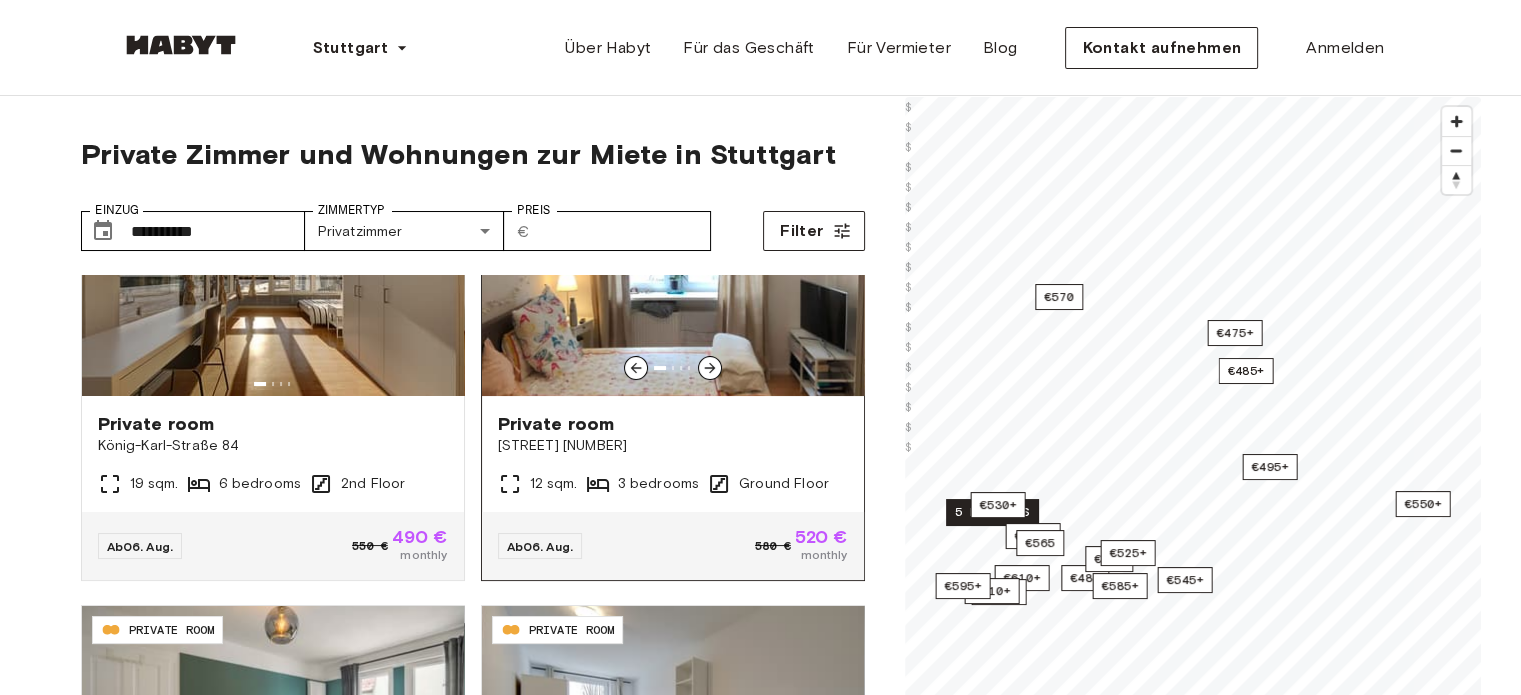 click 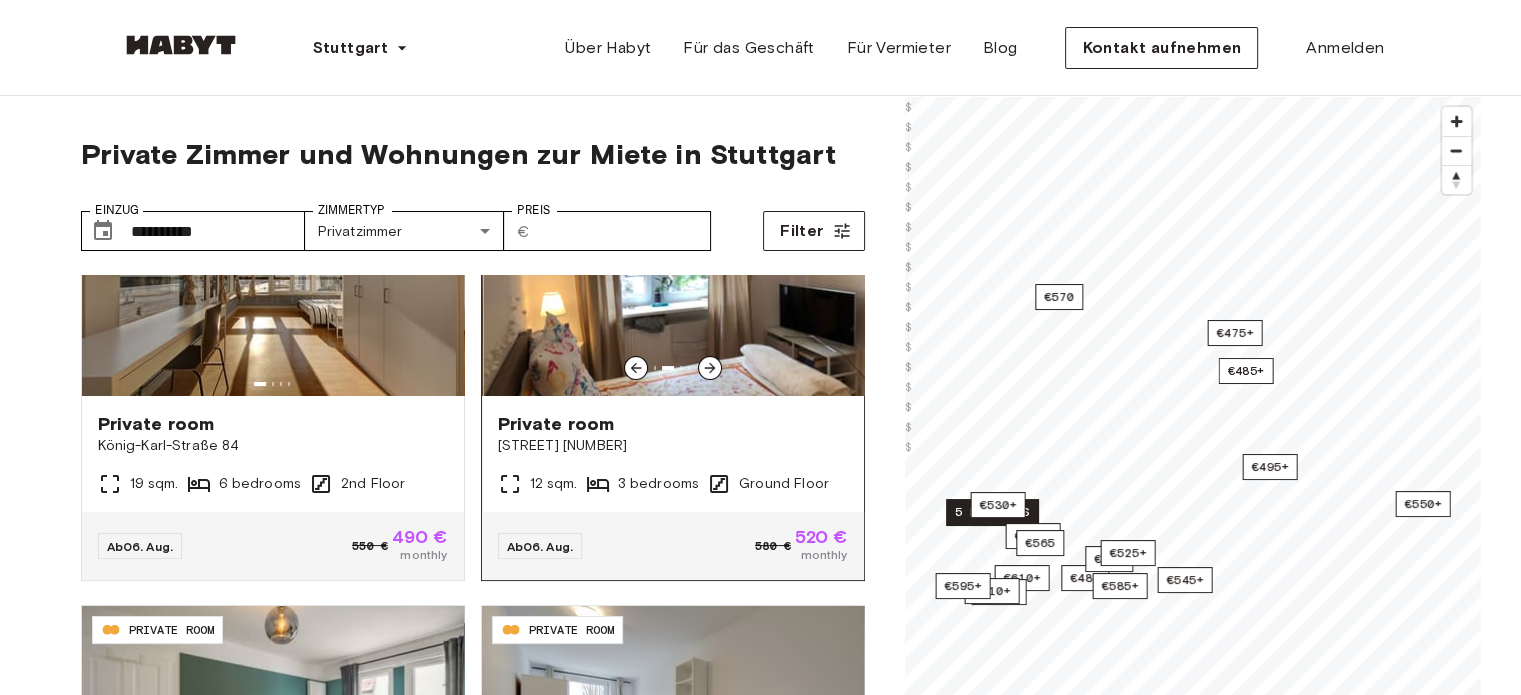 click 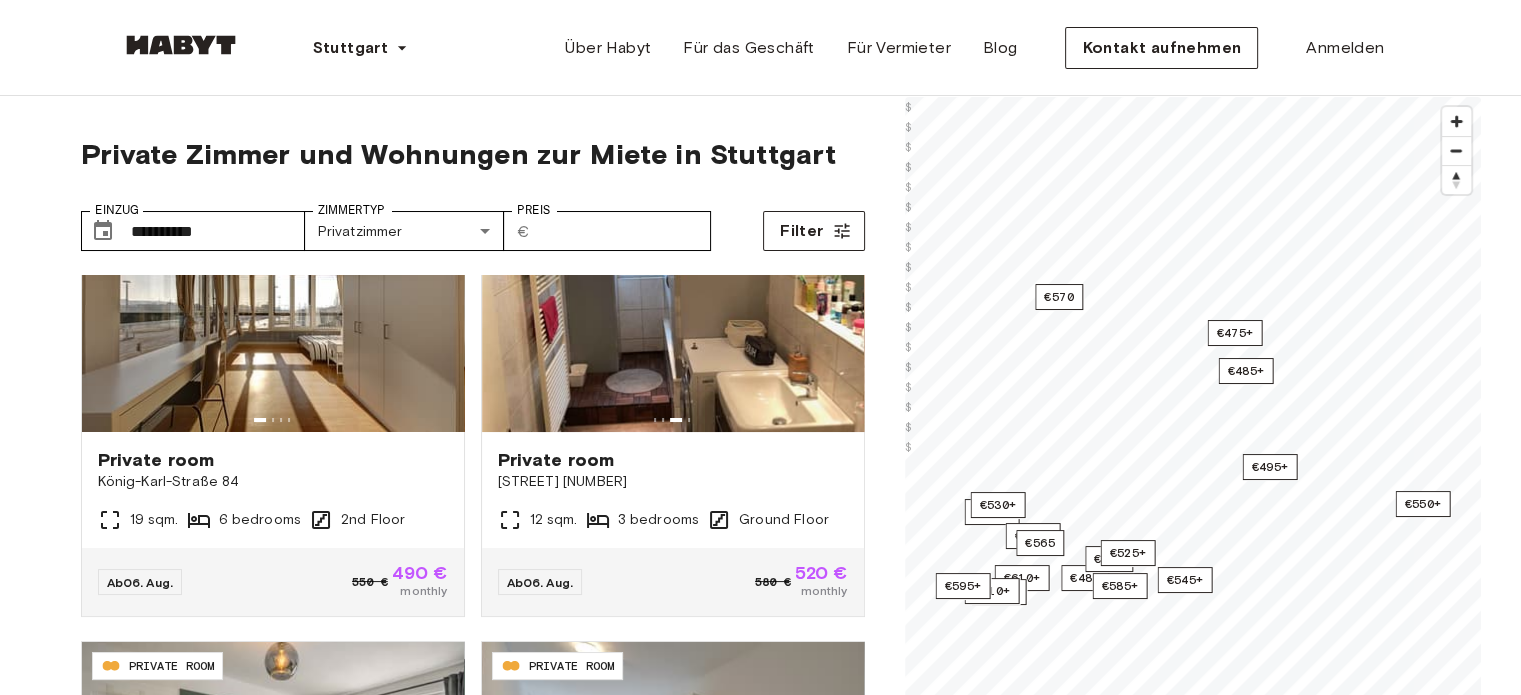 scroll, scrollTop: 67, scrollLeft: 0, axis: vertical 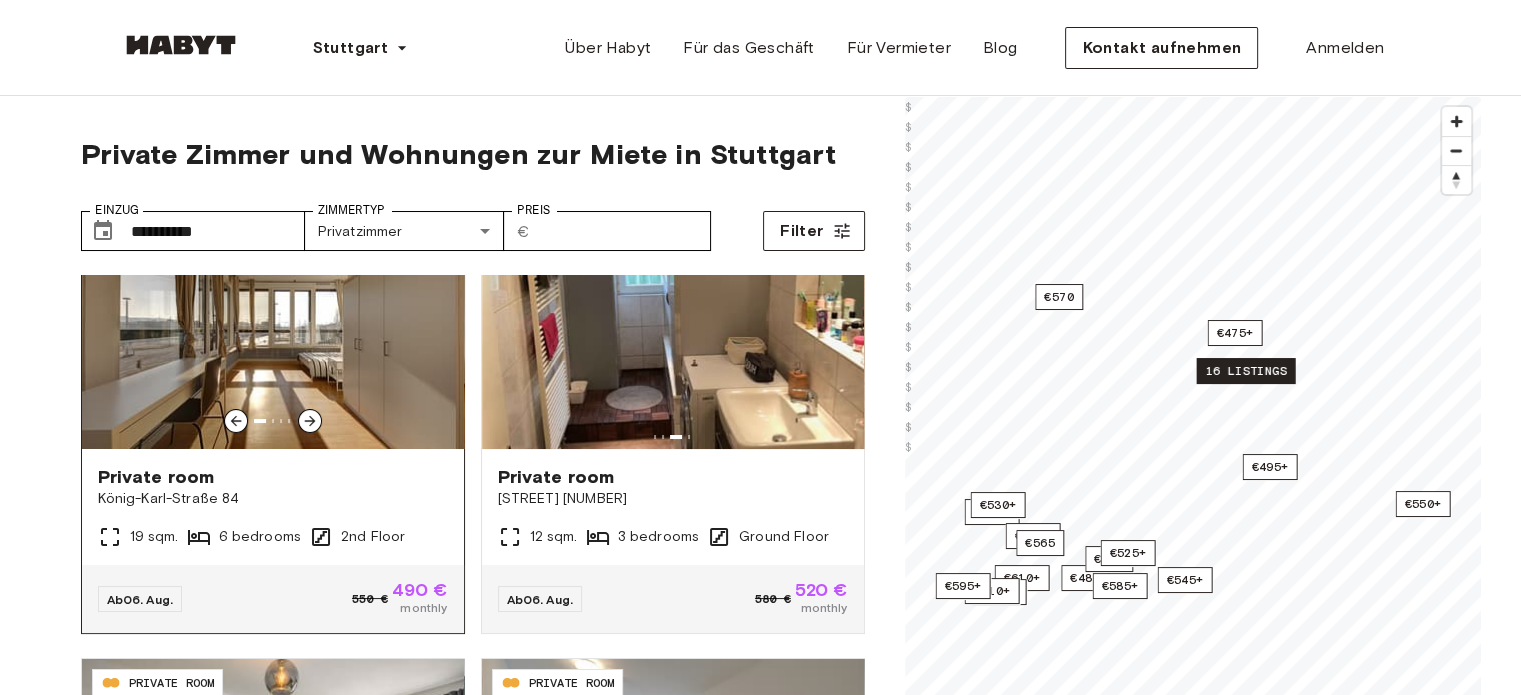 click 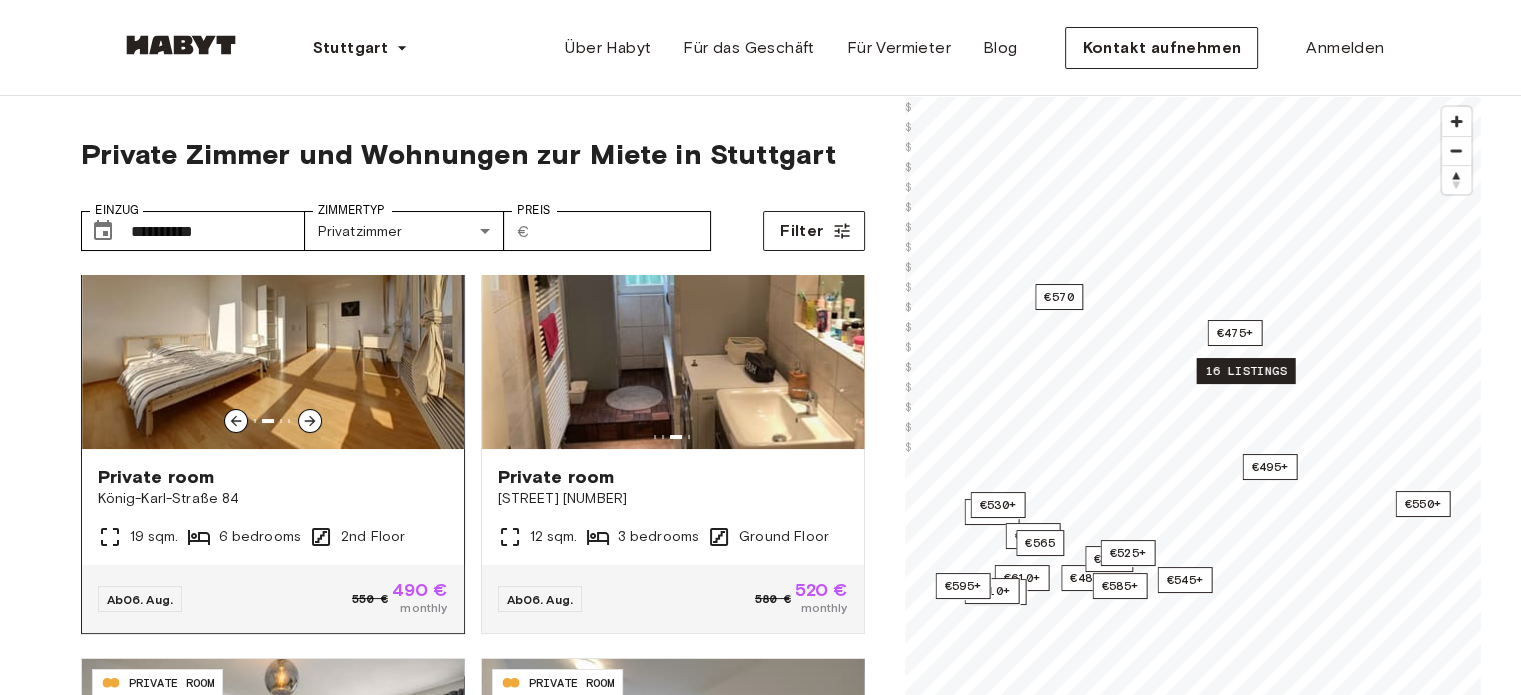 click 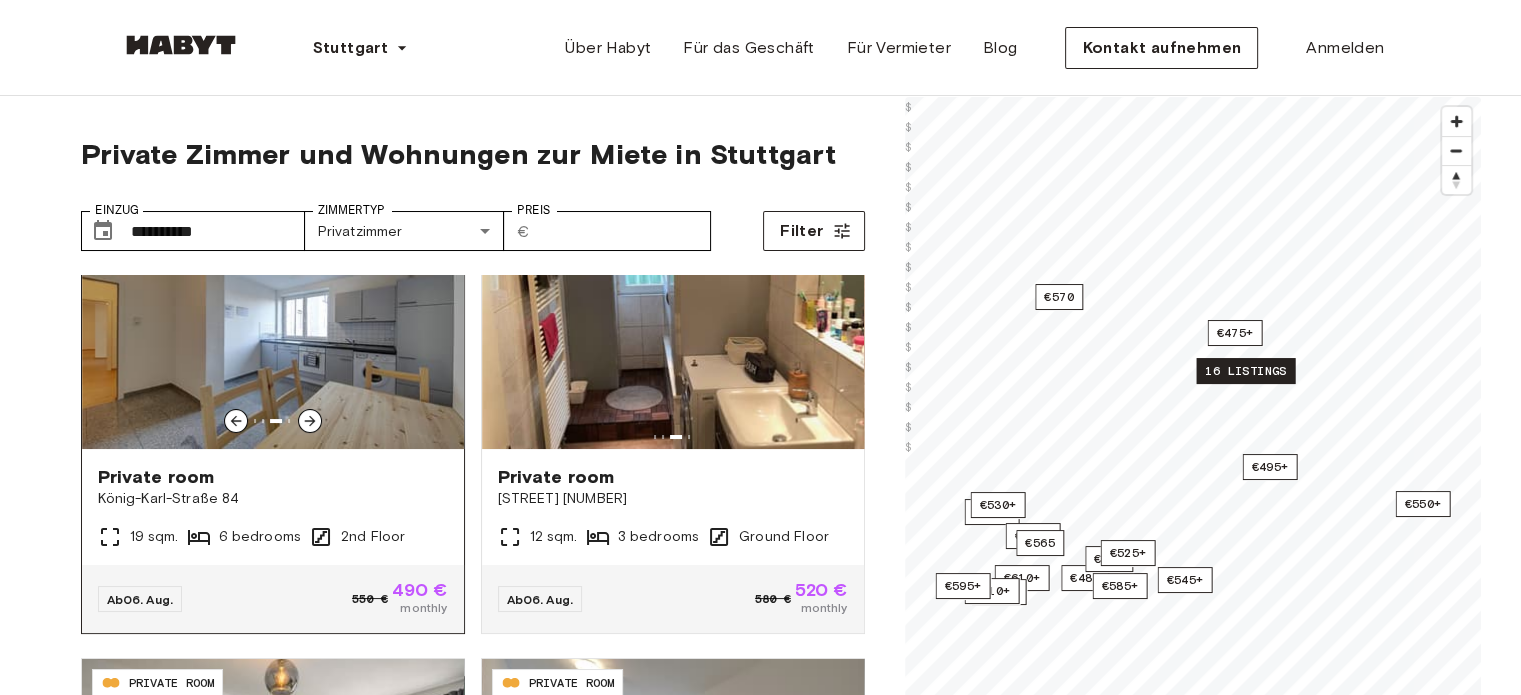 click 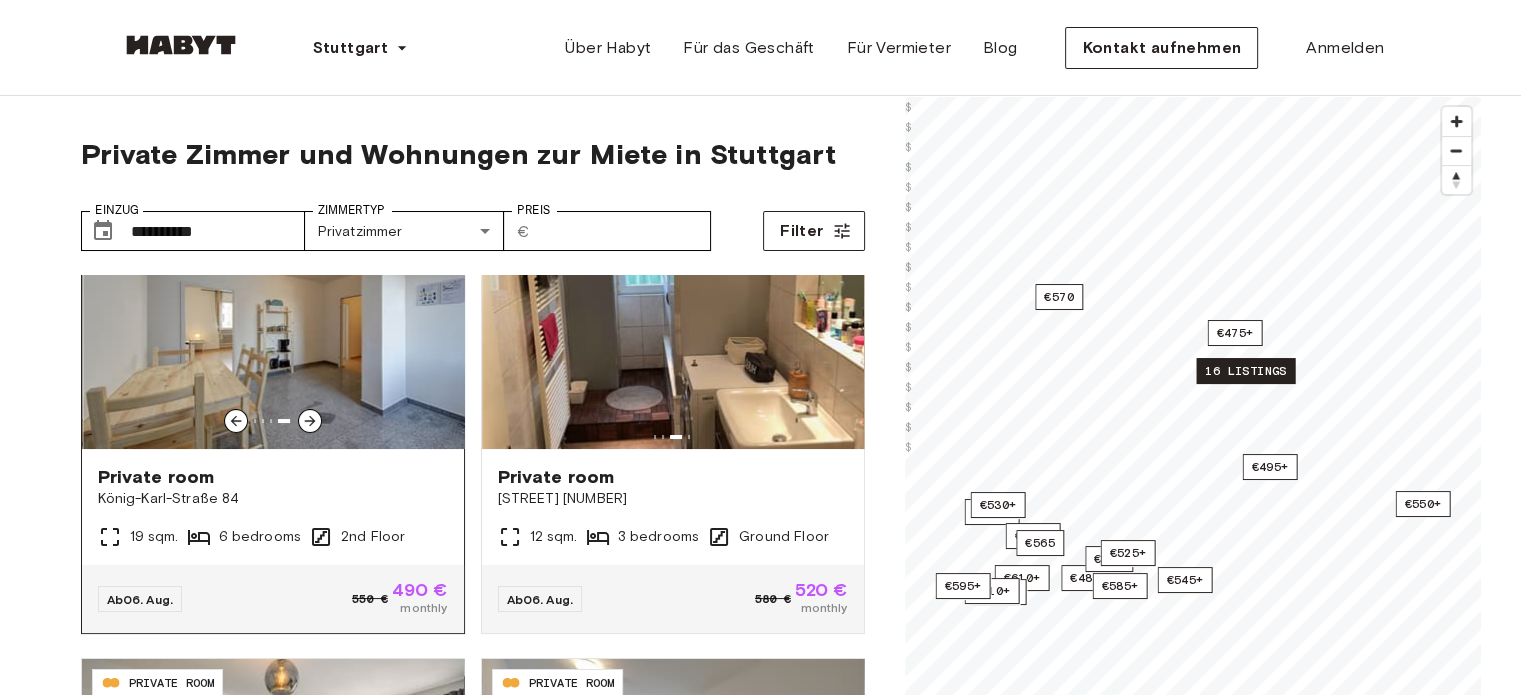 click 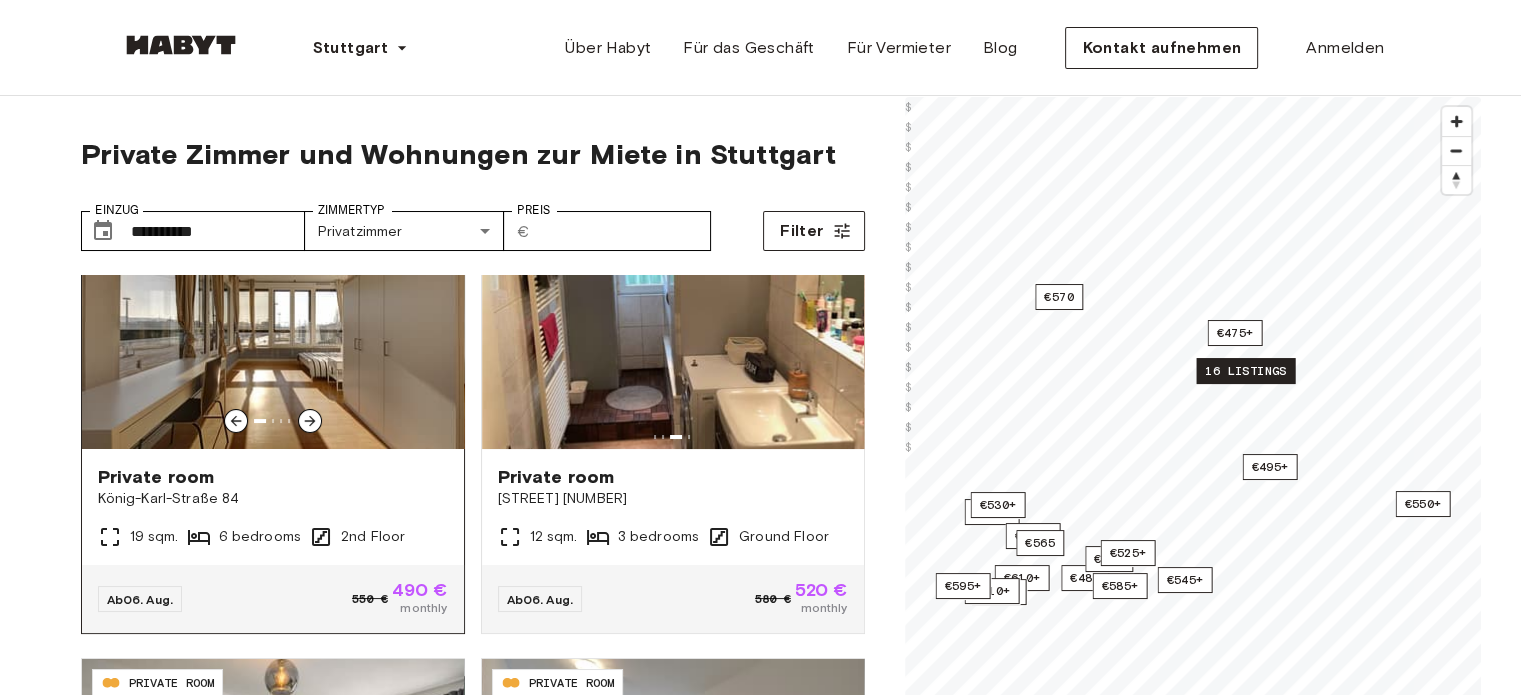 click 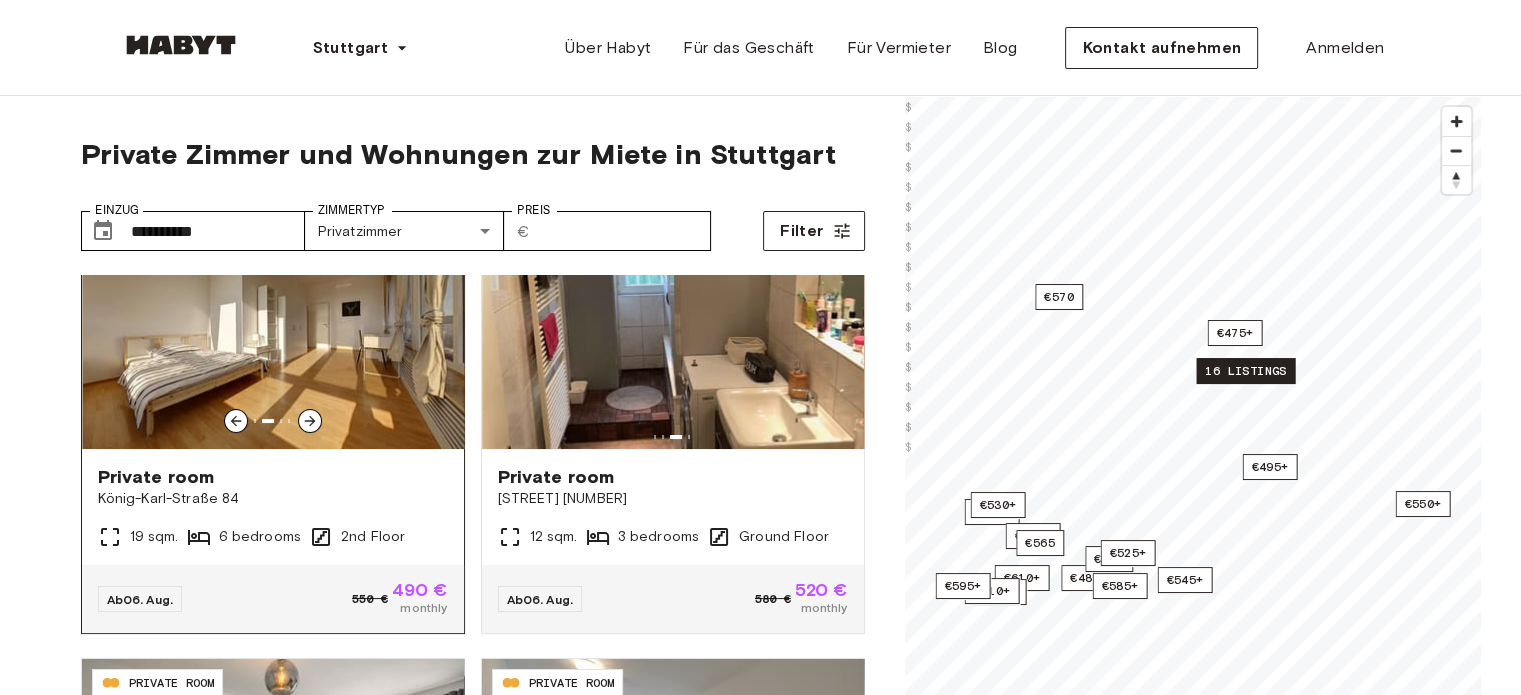 click 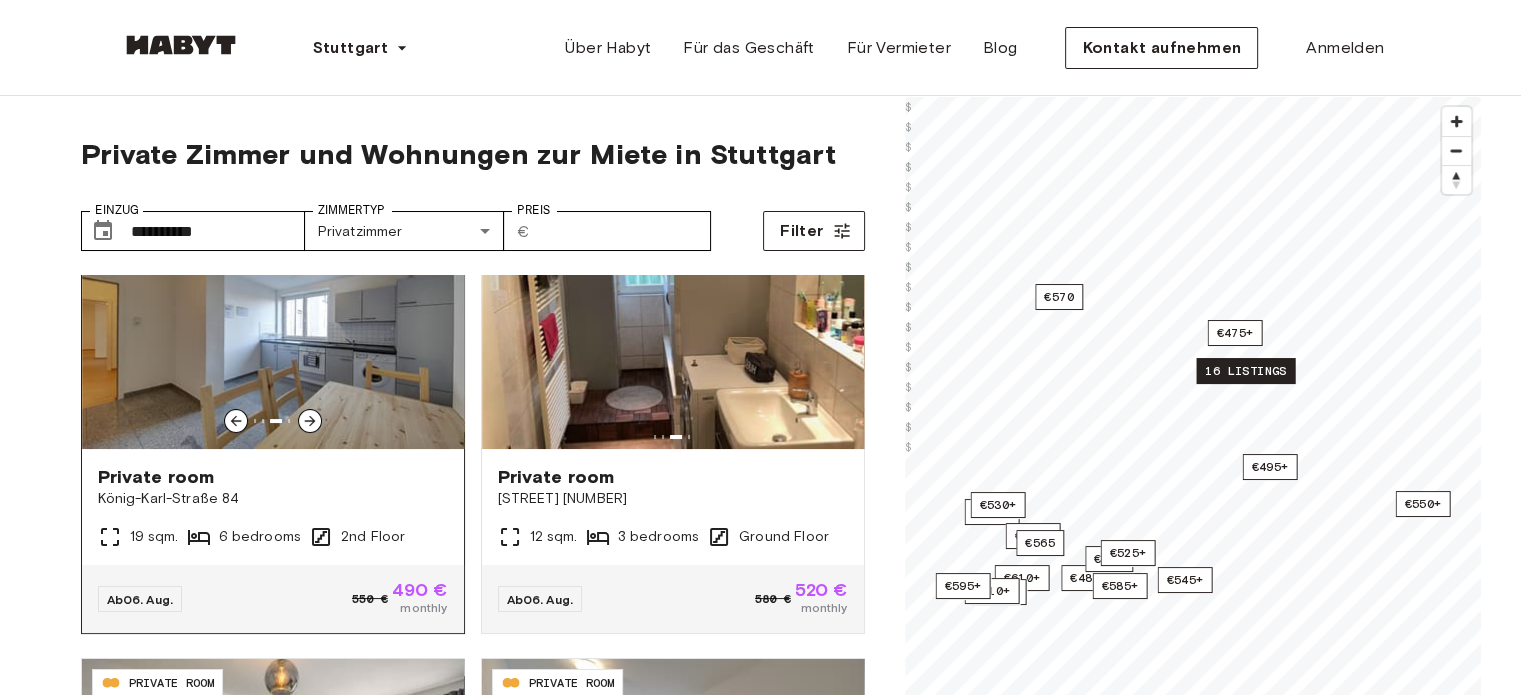 click at bounding box center [273, 329] 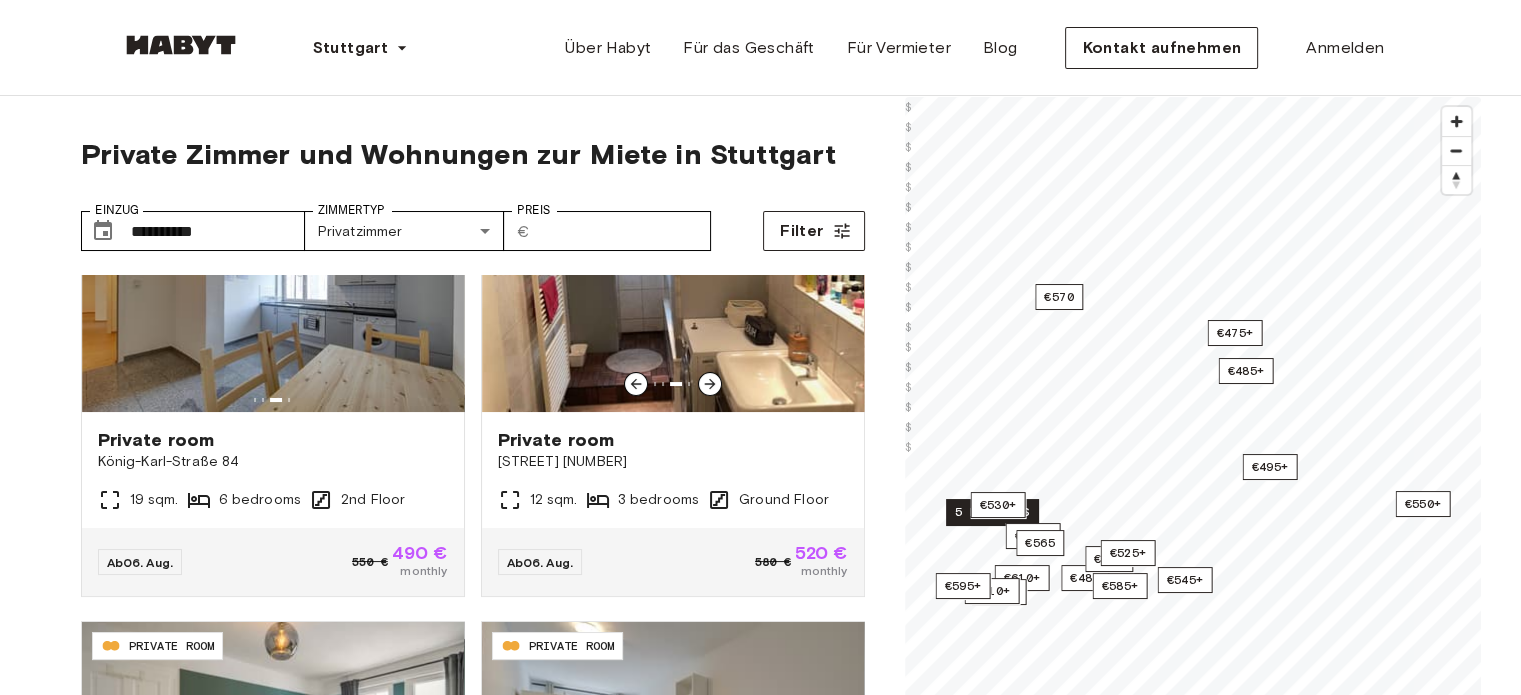 scroll, scrollTop: 0, scrollLeft: 0, axis: both 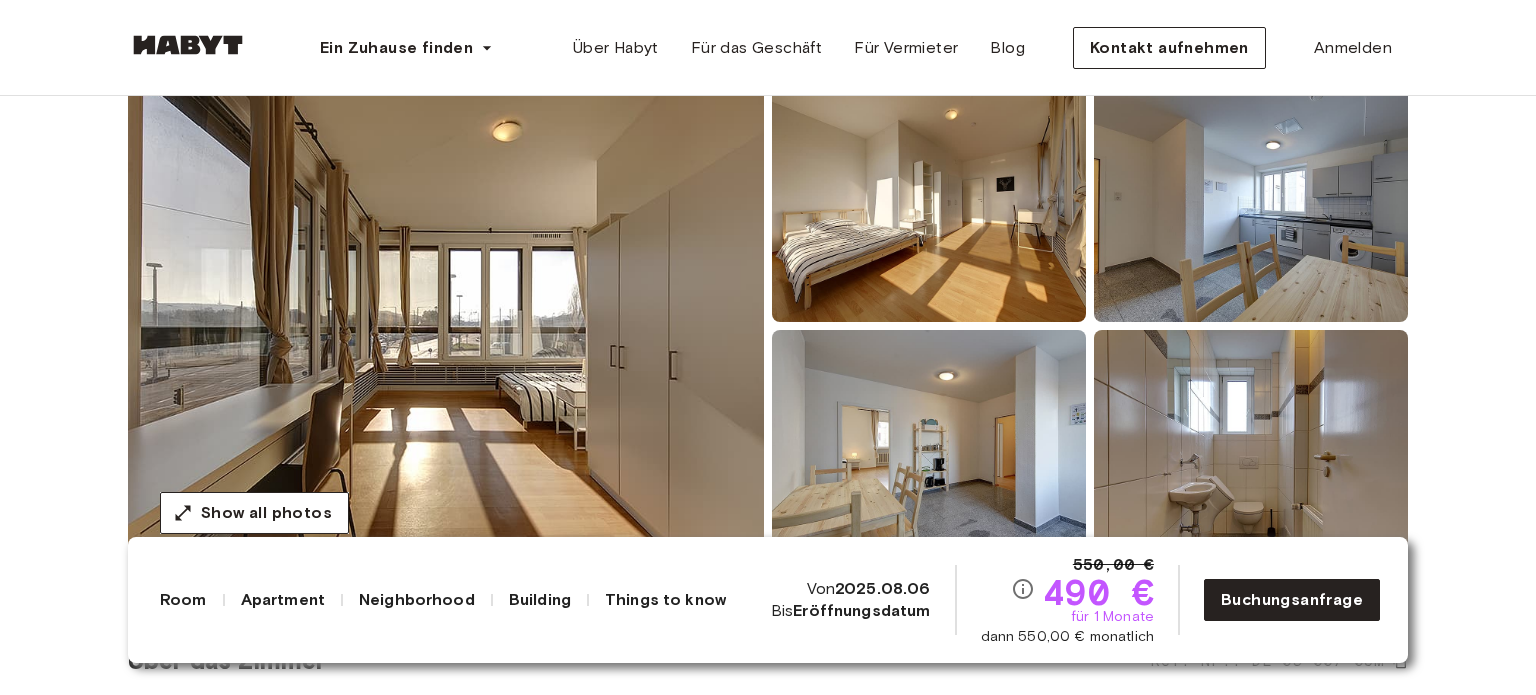 click at bounding box center [929, 204] 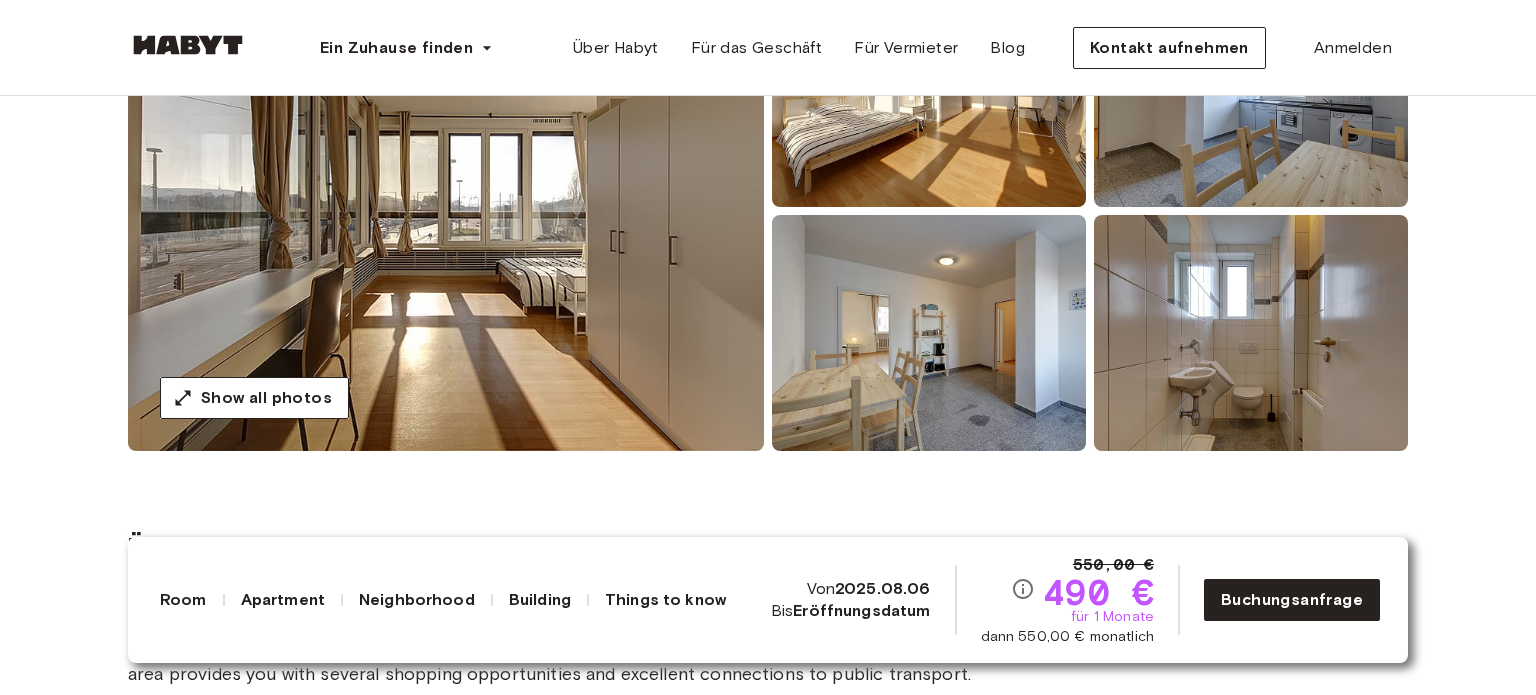 scroll, scrollTop: 300, scrollLeft: 0, axis: vertical 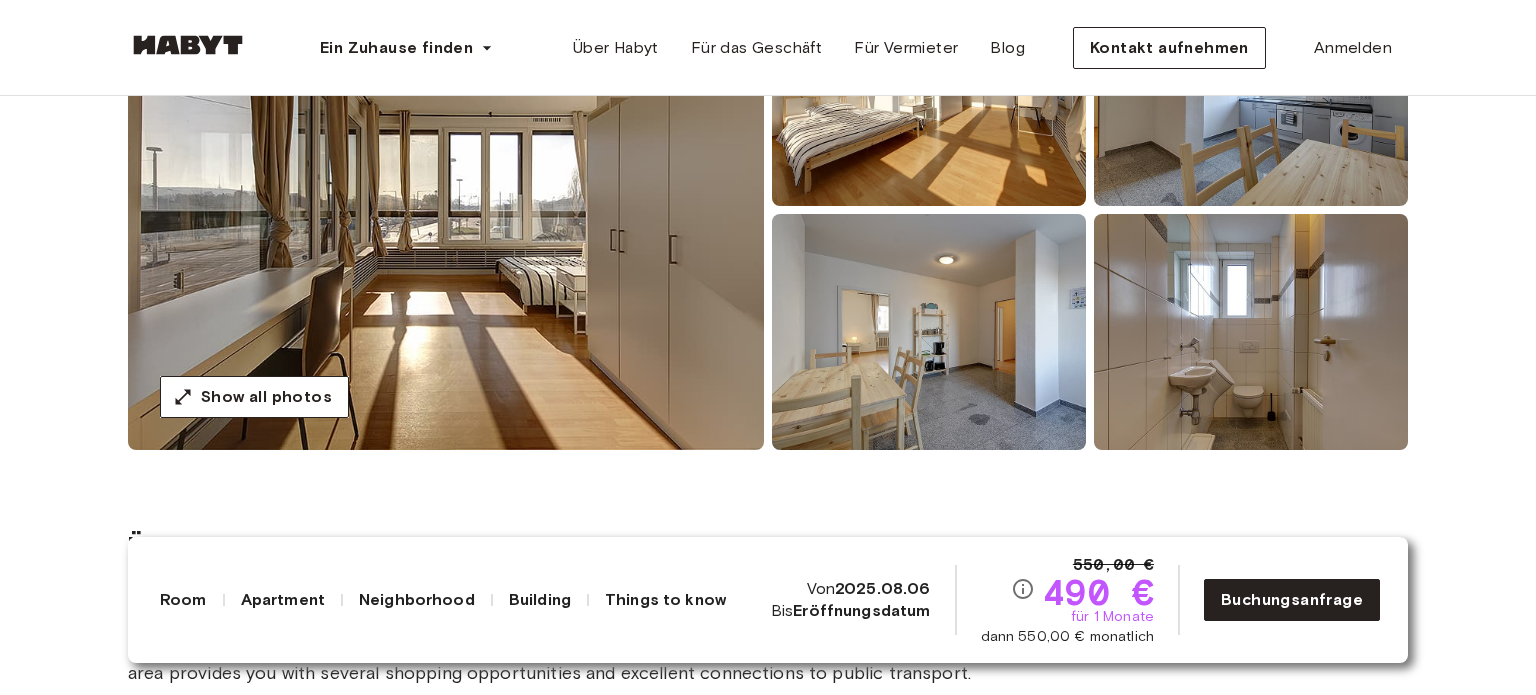 click at bounding box center (929, 332) 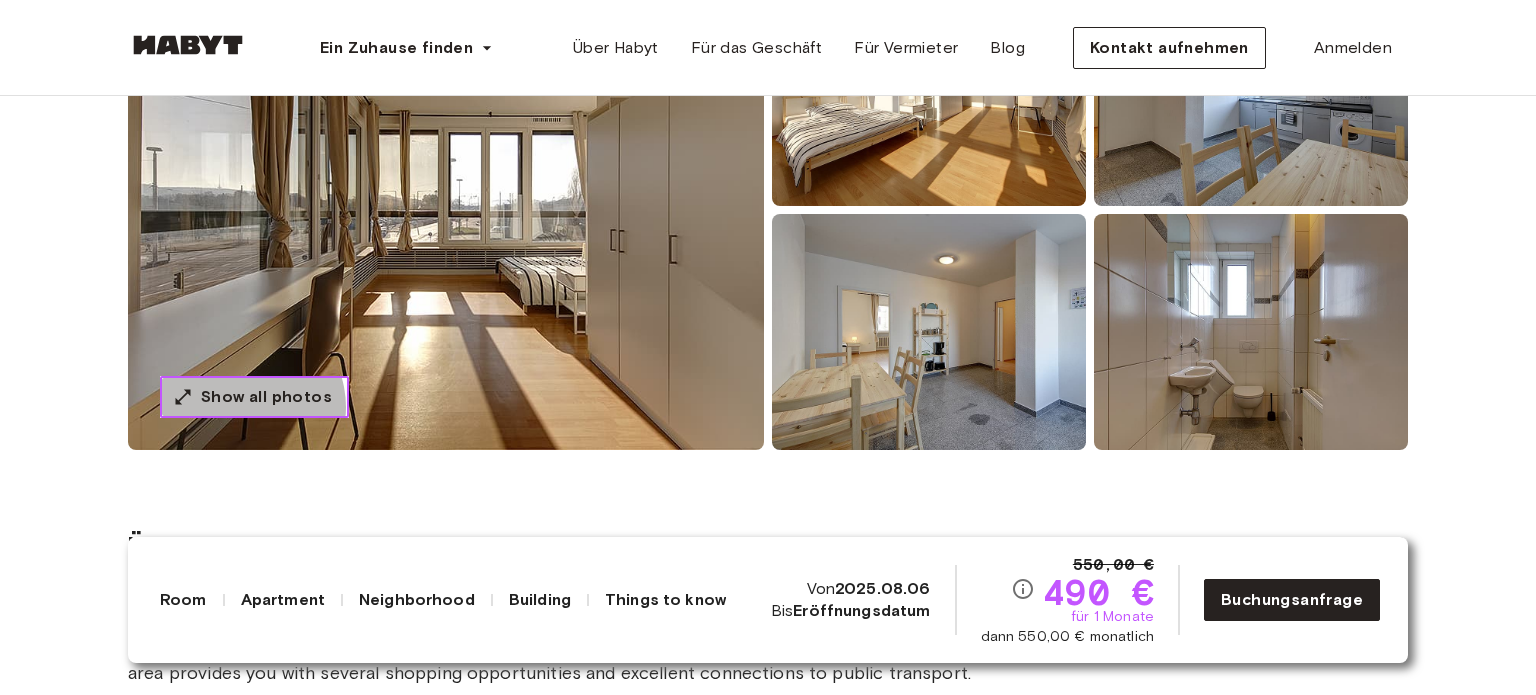 click on "Show all photos" at bounding box center [266, 397] 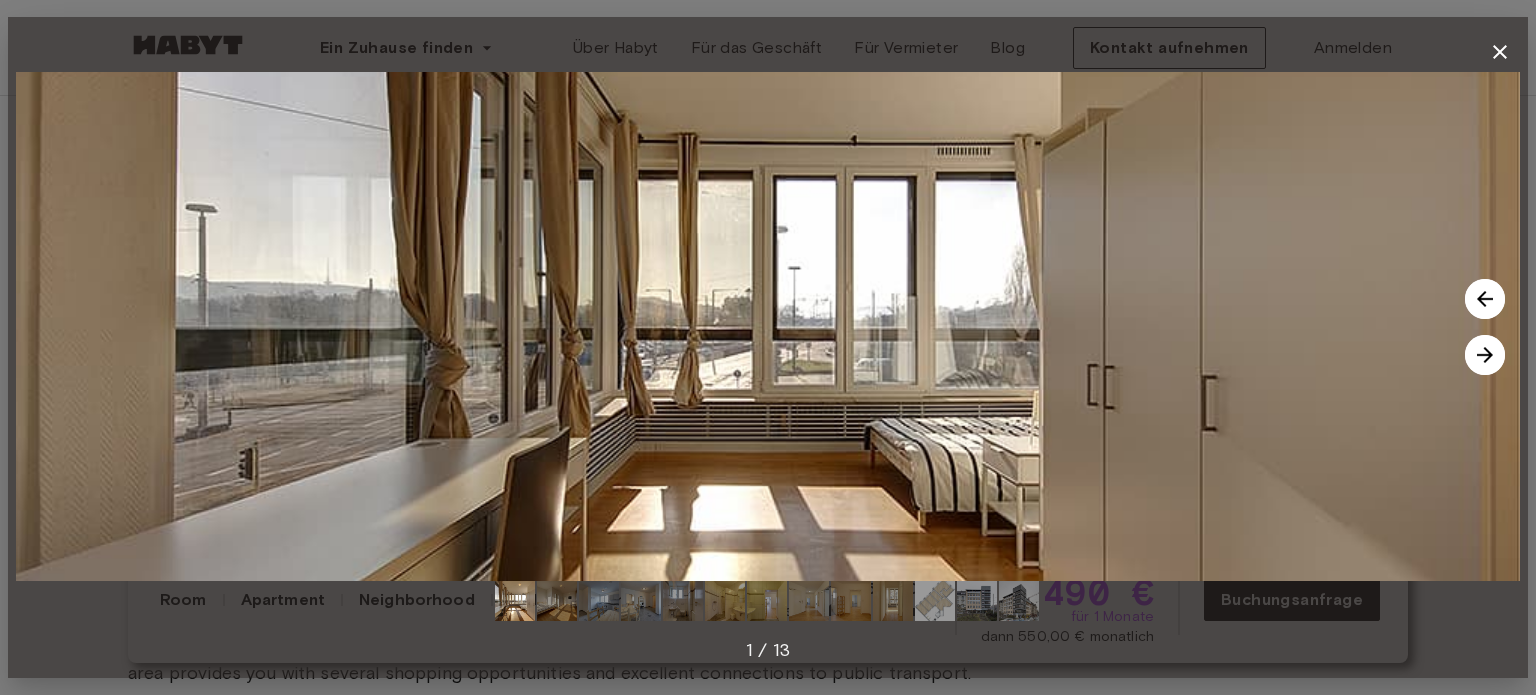 click at bounding box center [1485, 355] 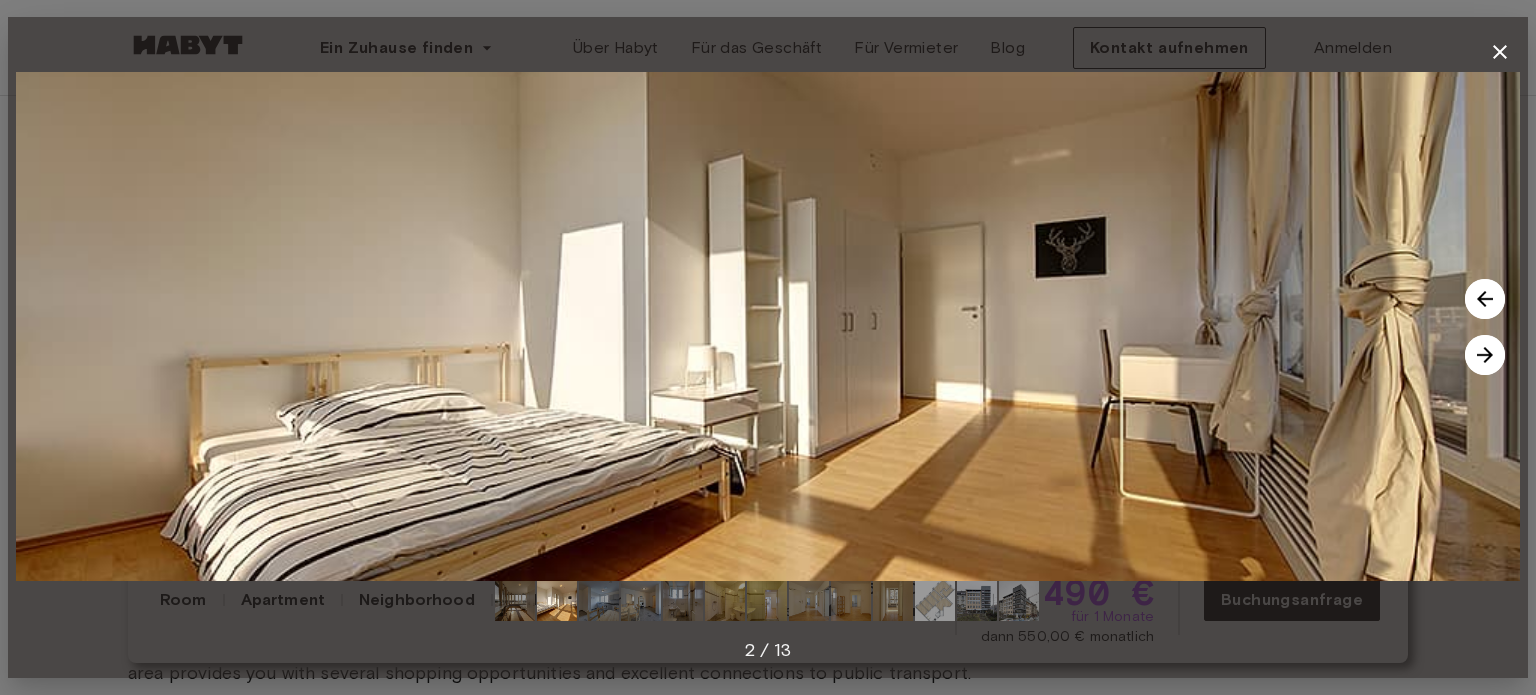 click at bounding box center (1485, 299) 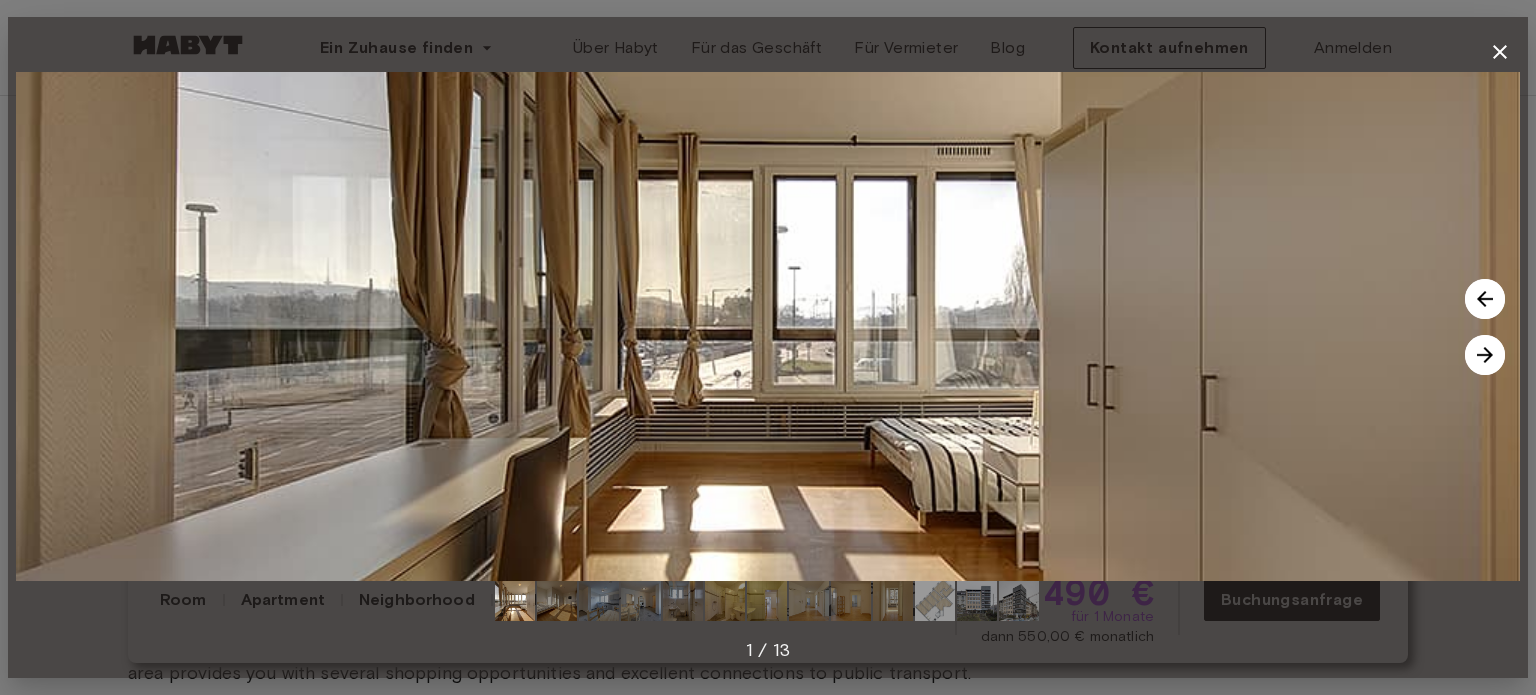 click at bounding box center [1485, 355] 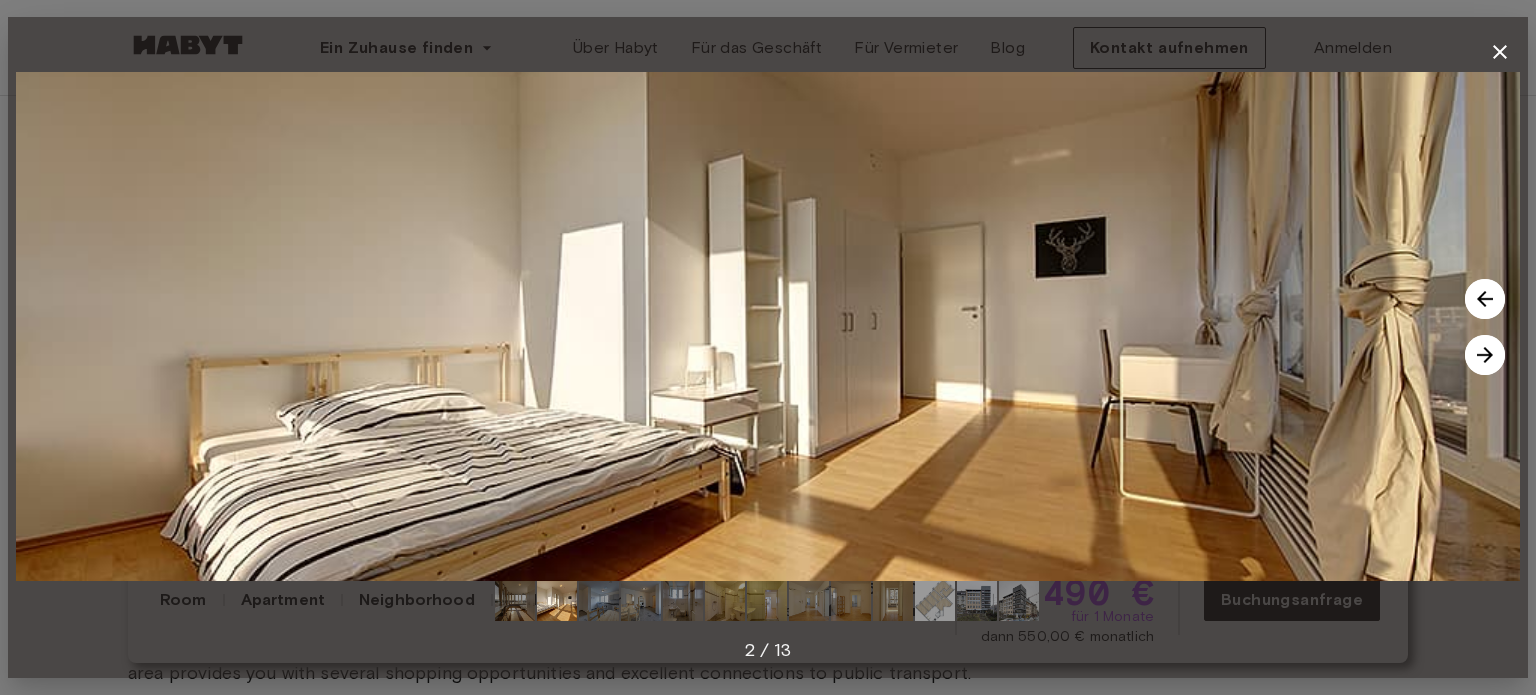 click at bounding box center (1485, 355) 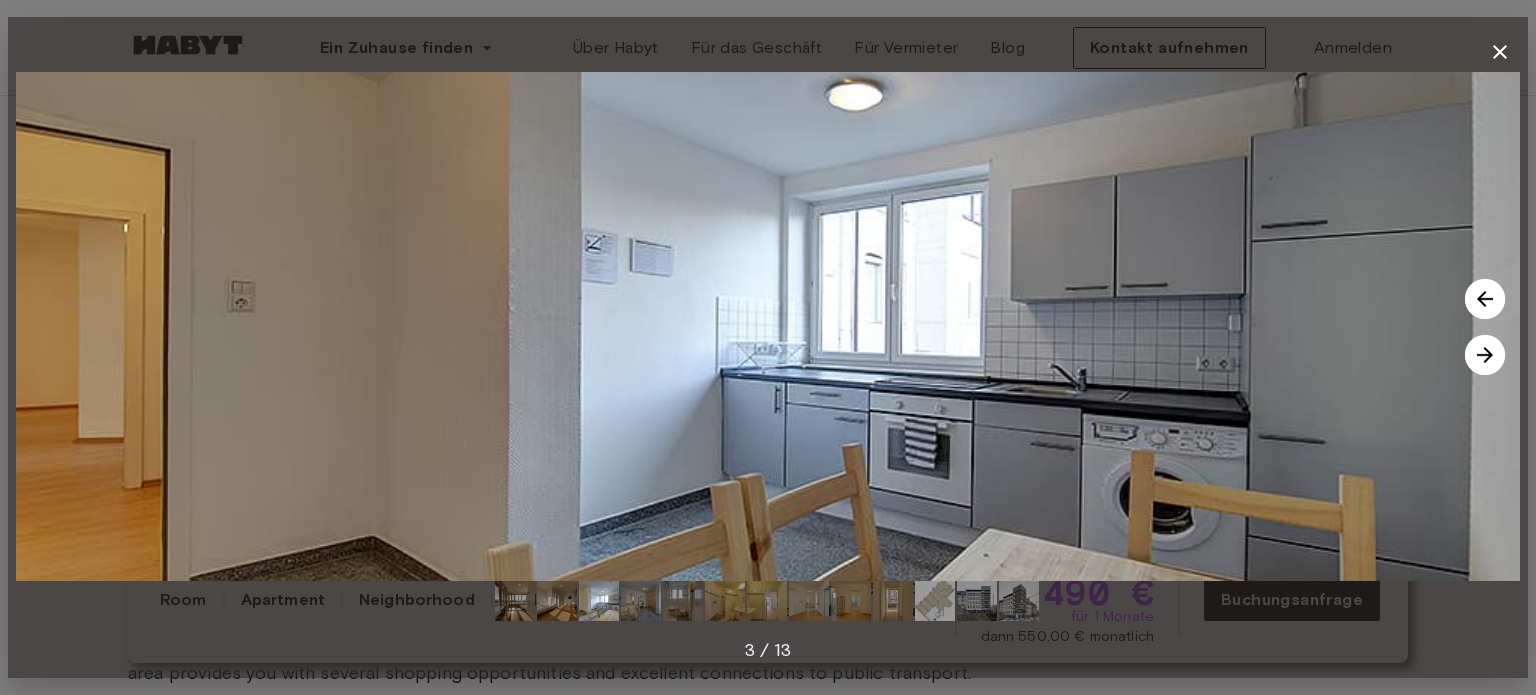click at bounding box center (1485, 355) 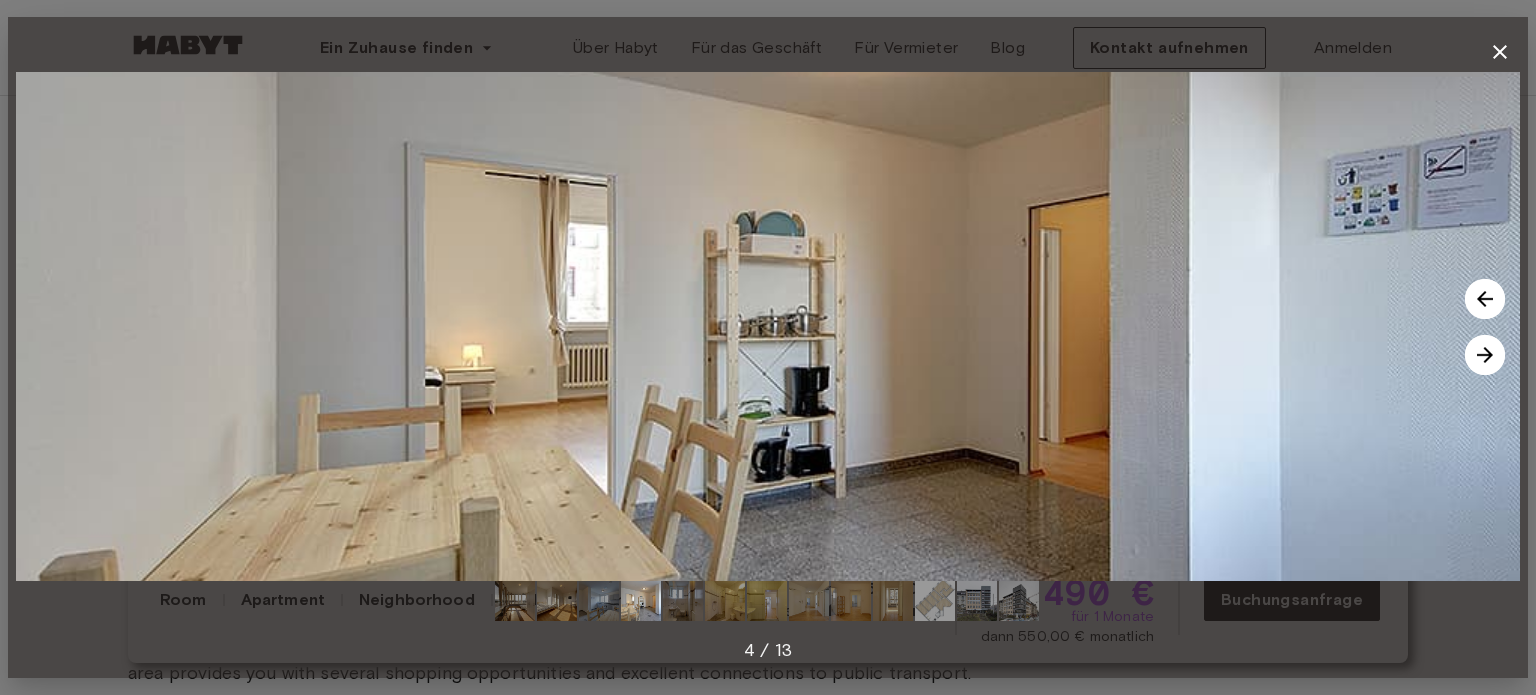click at bounding box center (1485, 355) 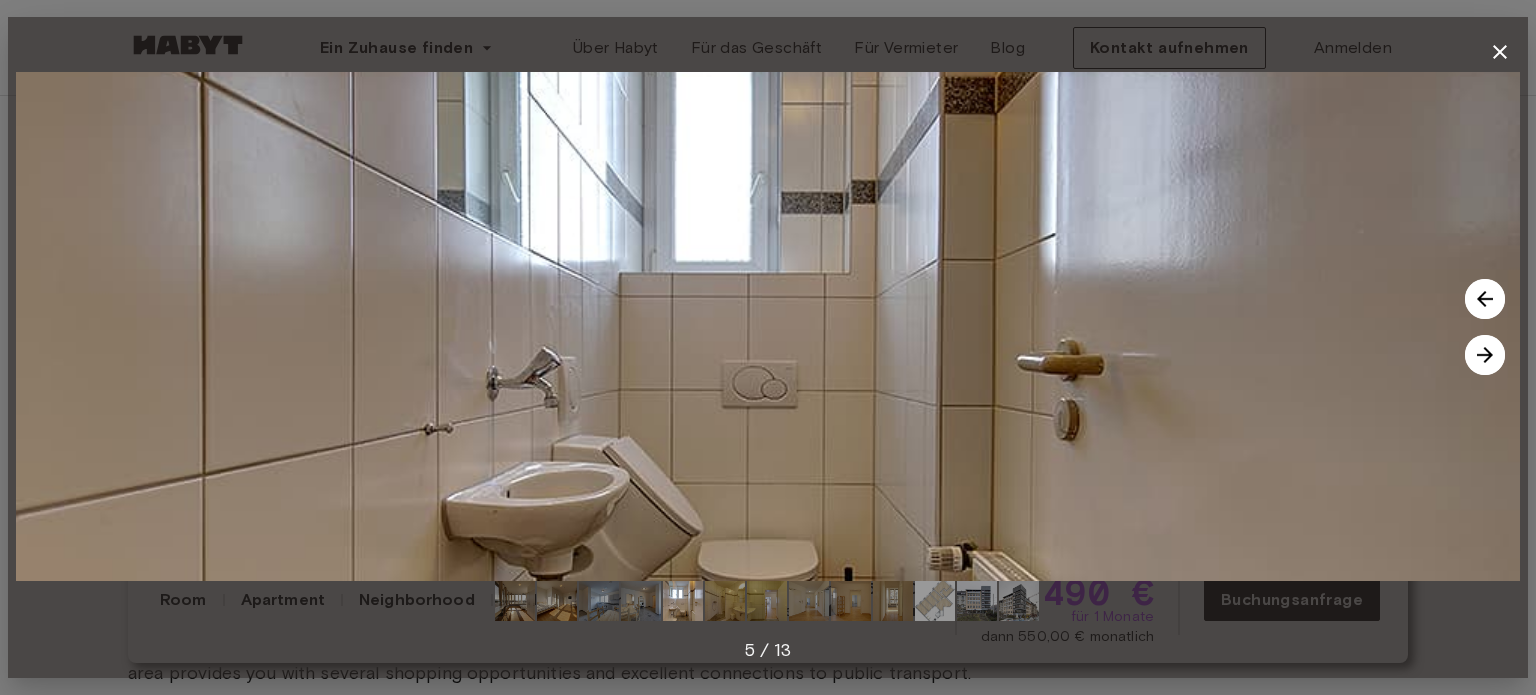 click at bounding box center (1485, 355) 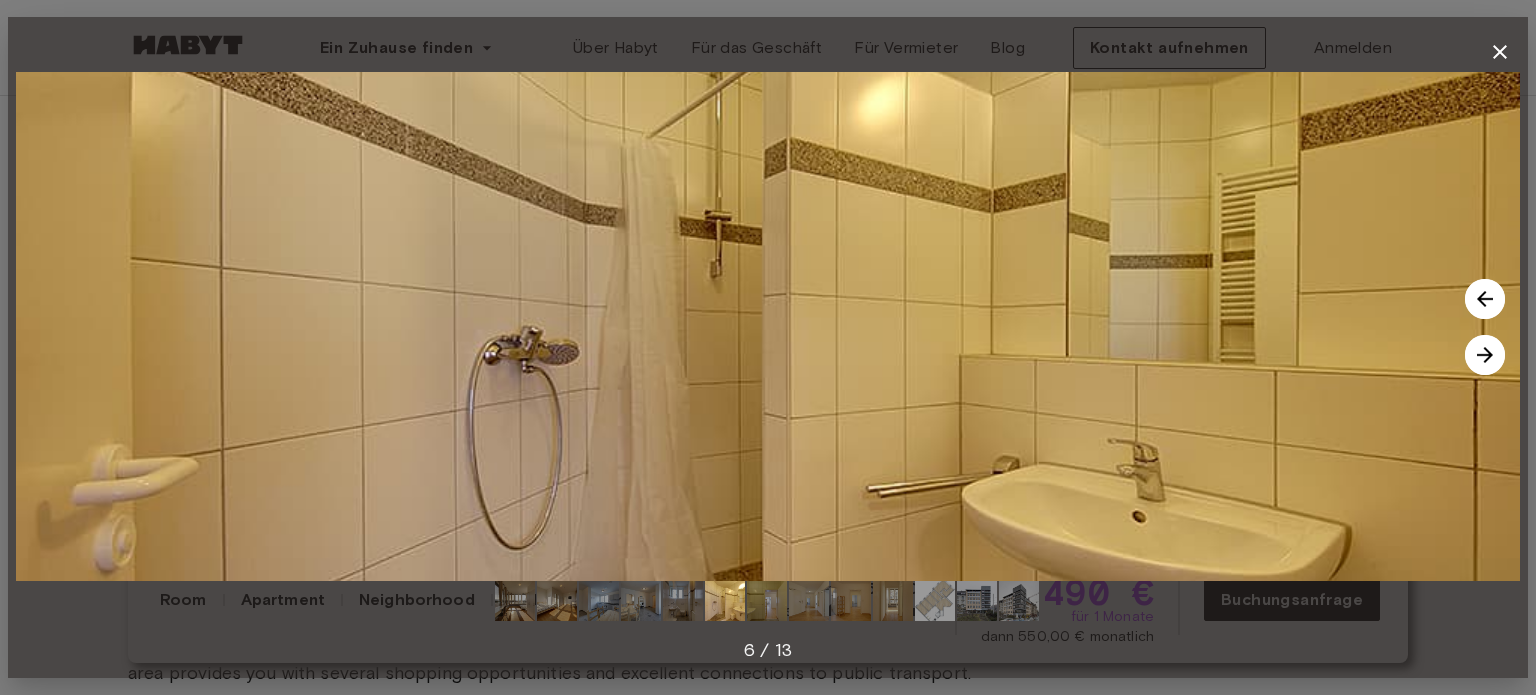 click at bounding box center [1485, 355] 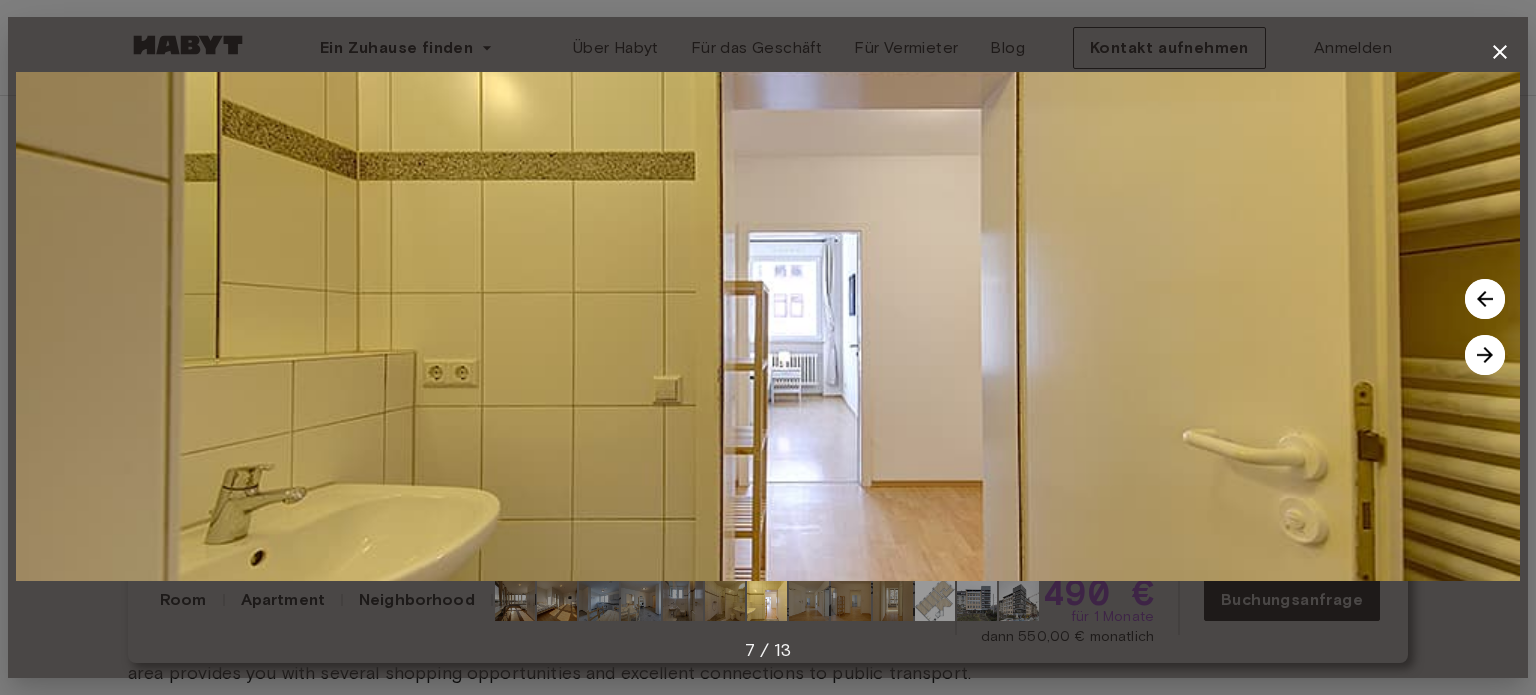 click at bounding box center [1485, 355] 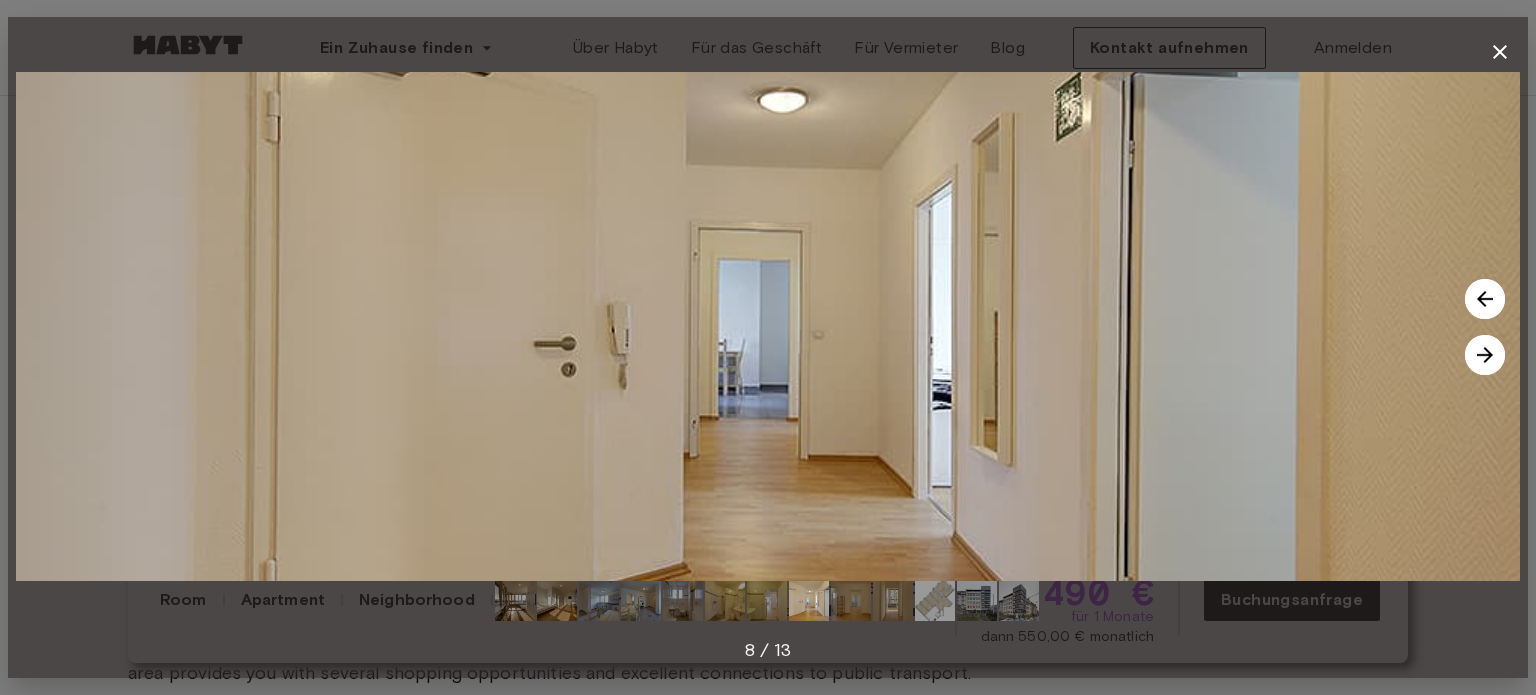 click at bounding box center (1485, 355) 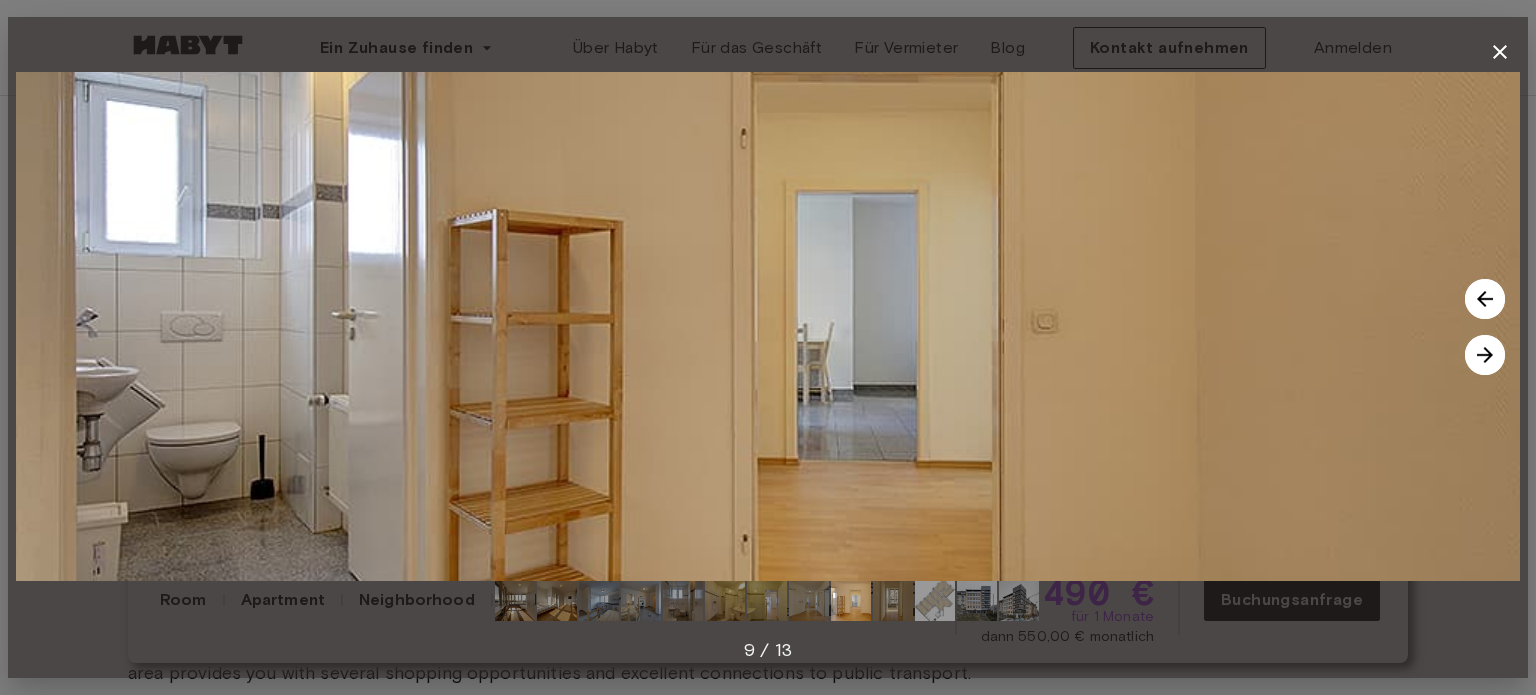 click at bounding box center [1485, 299] 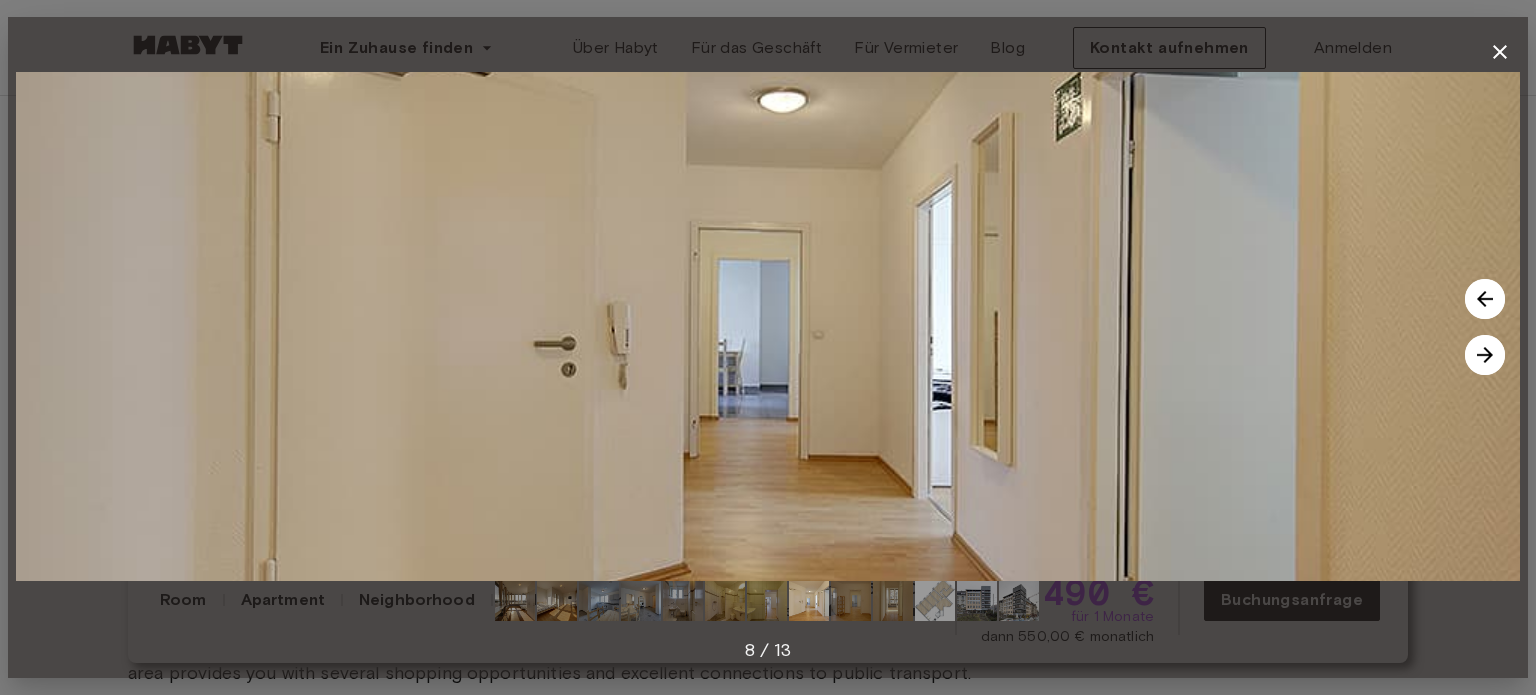 click at bounding box center (1485, 355) 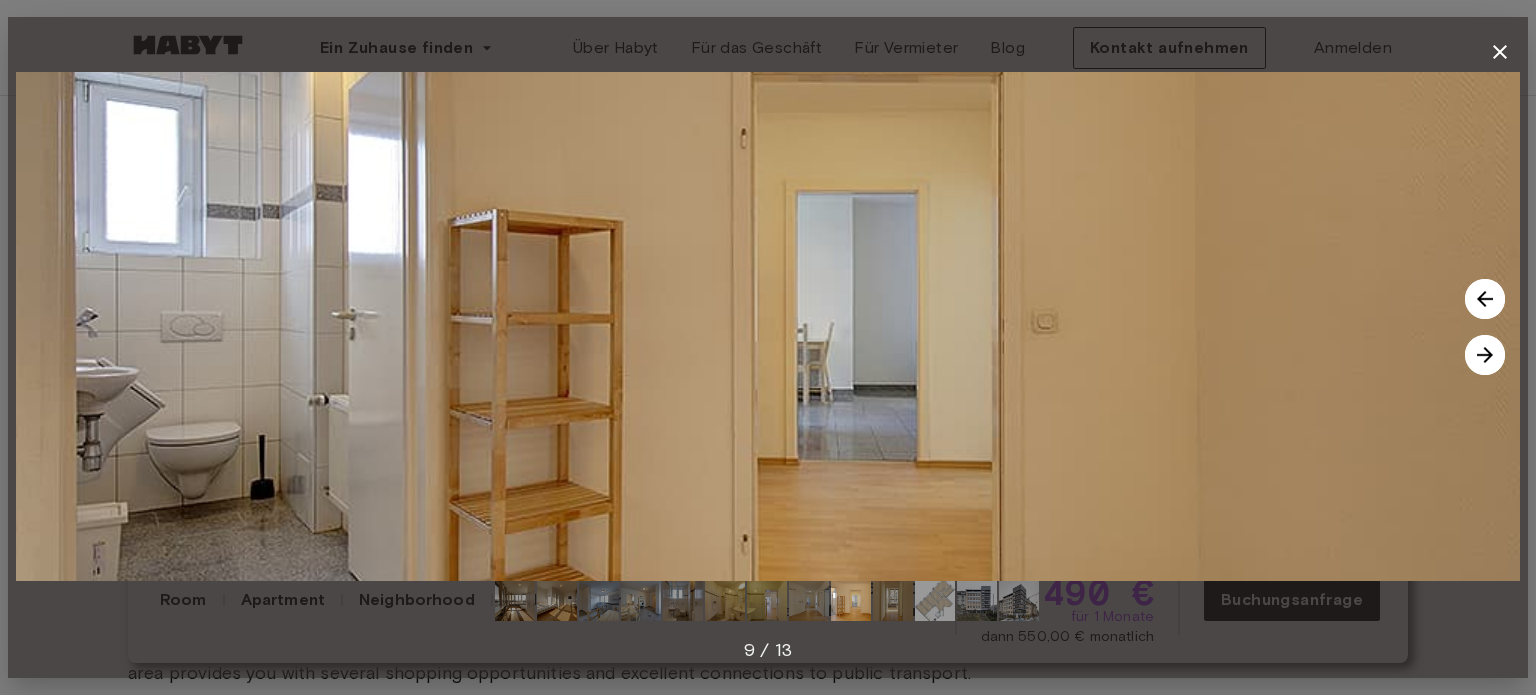 click at bounding box center (1485, 355) 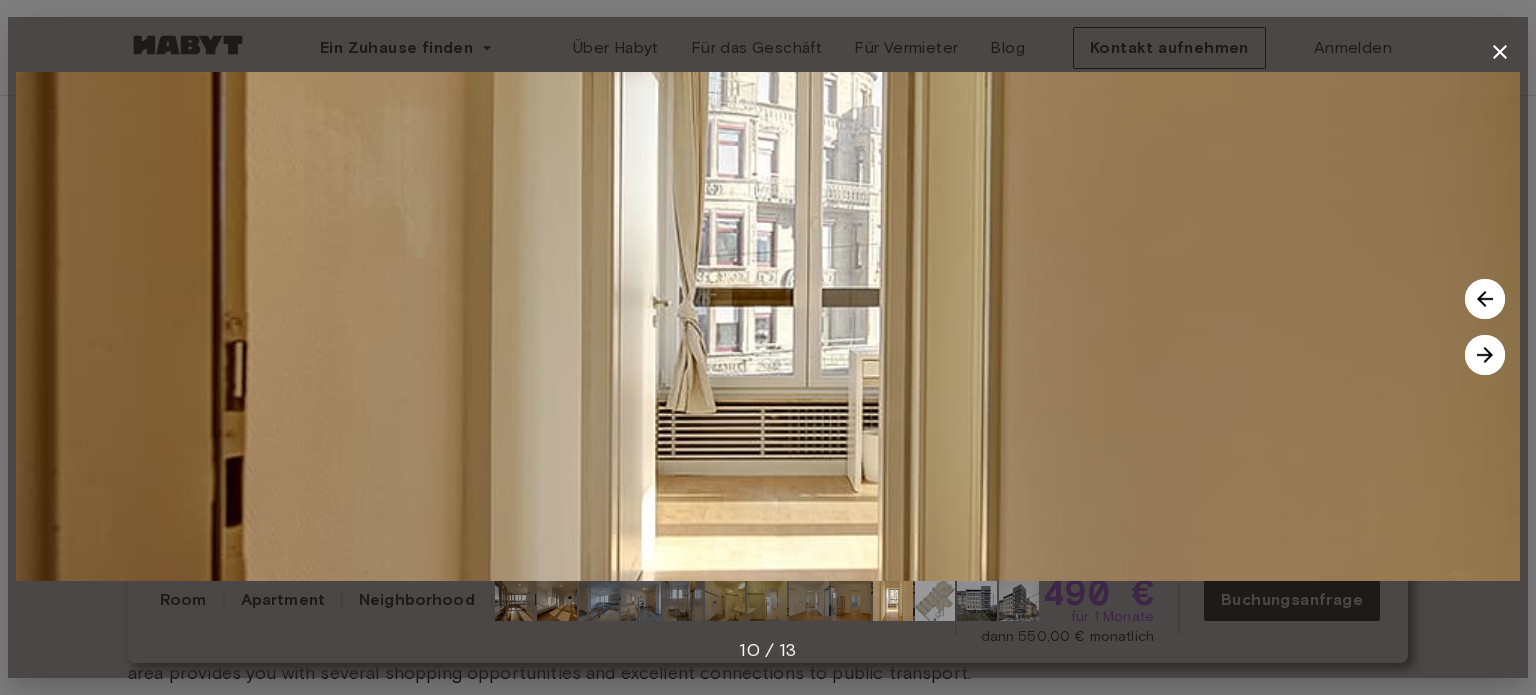 click at bounding box center [1485, 355] 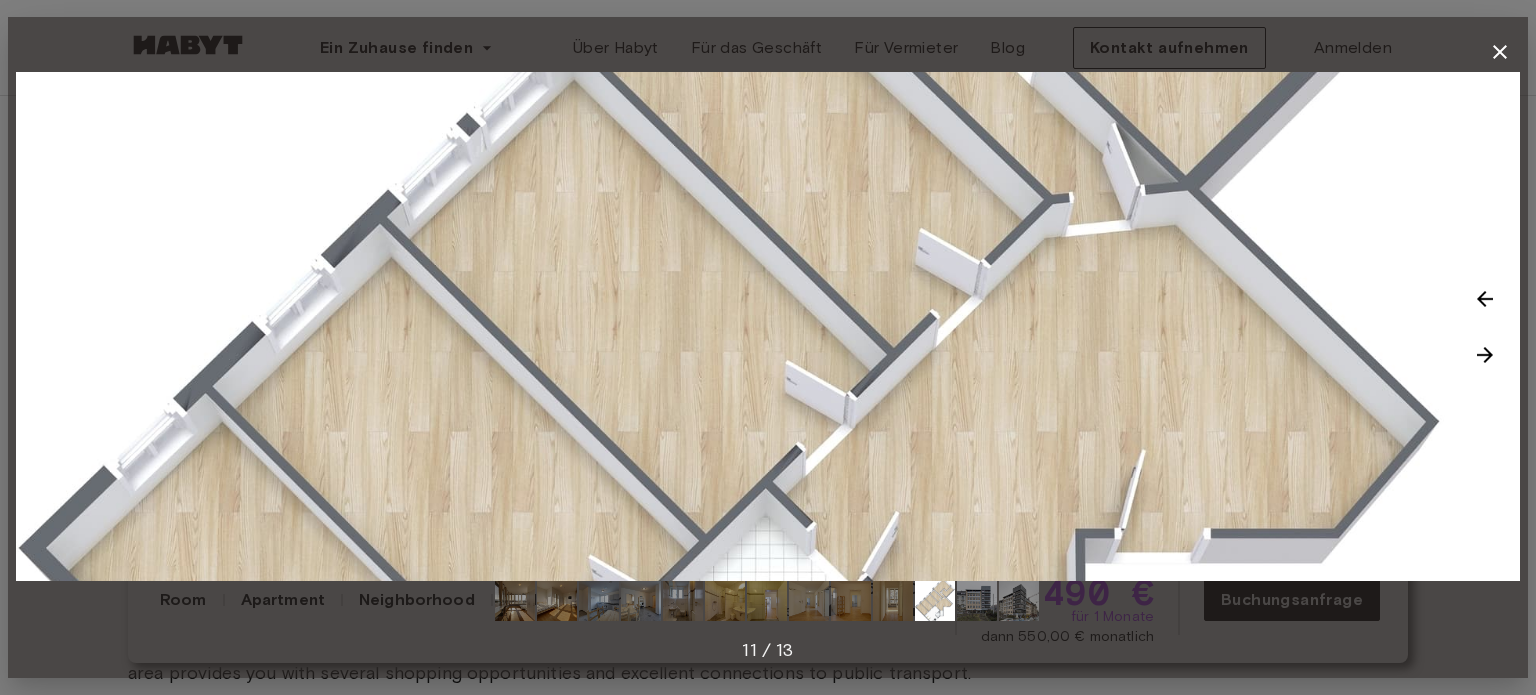click at bounding box center [1485, 355] 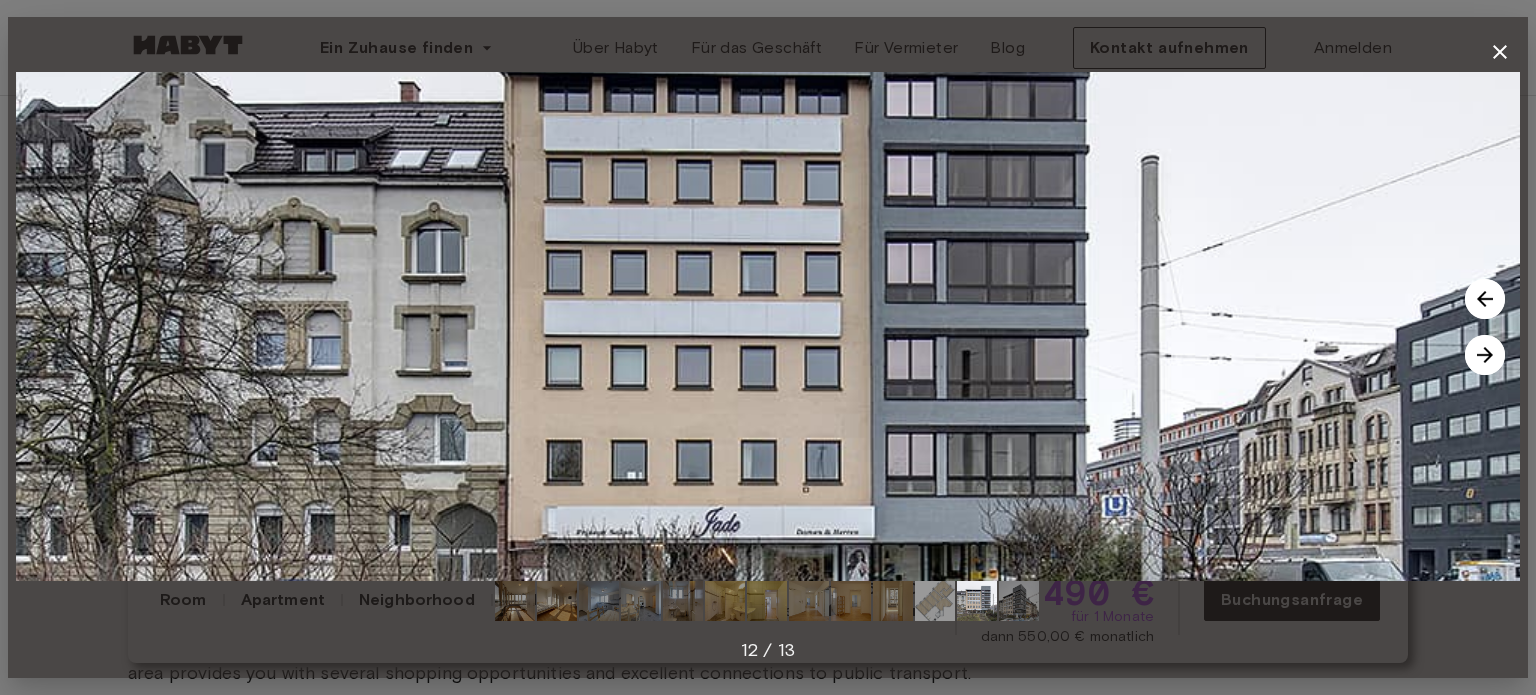 click at bounding box center [1485, 355] 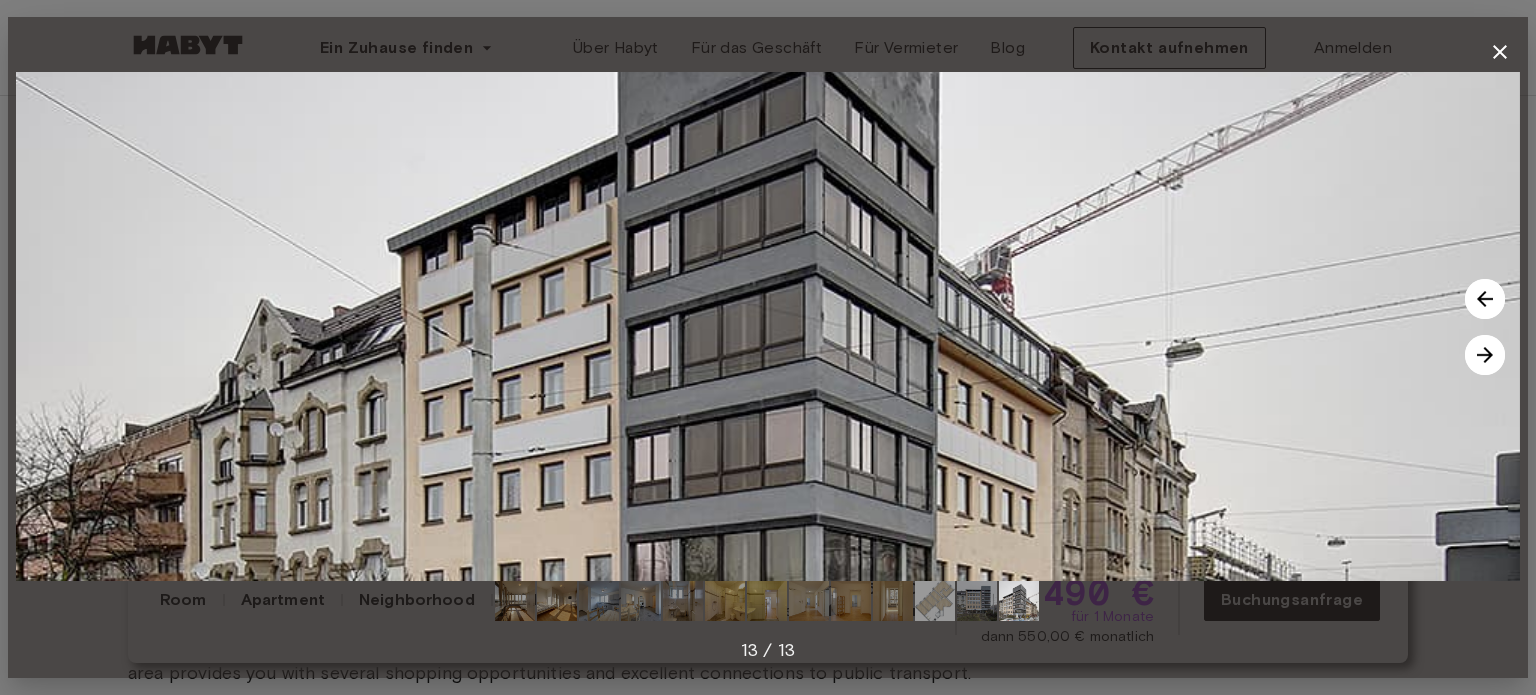 click at bounding box center (1485, 355) 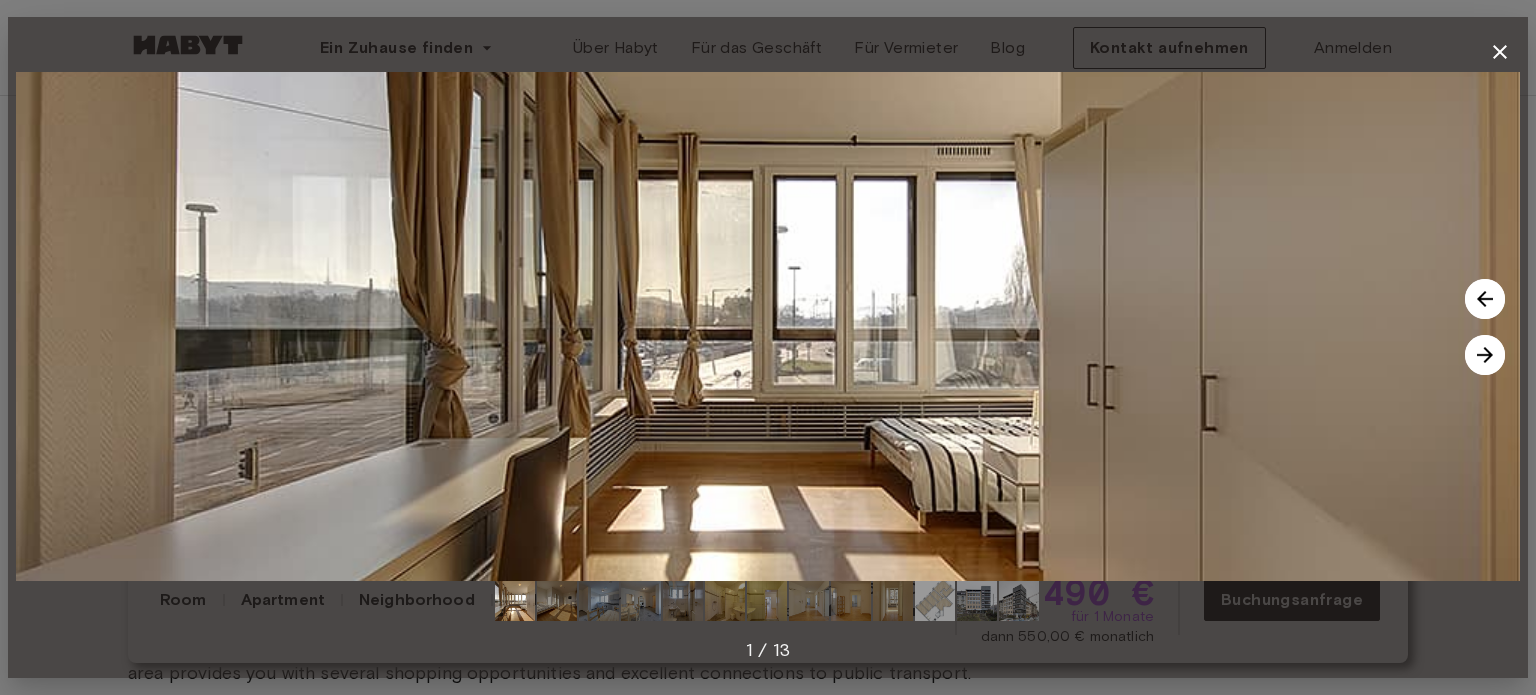 click at bounding box center (1485, 355) 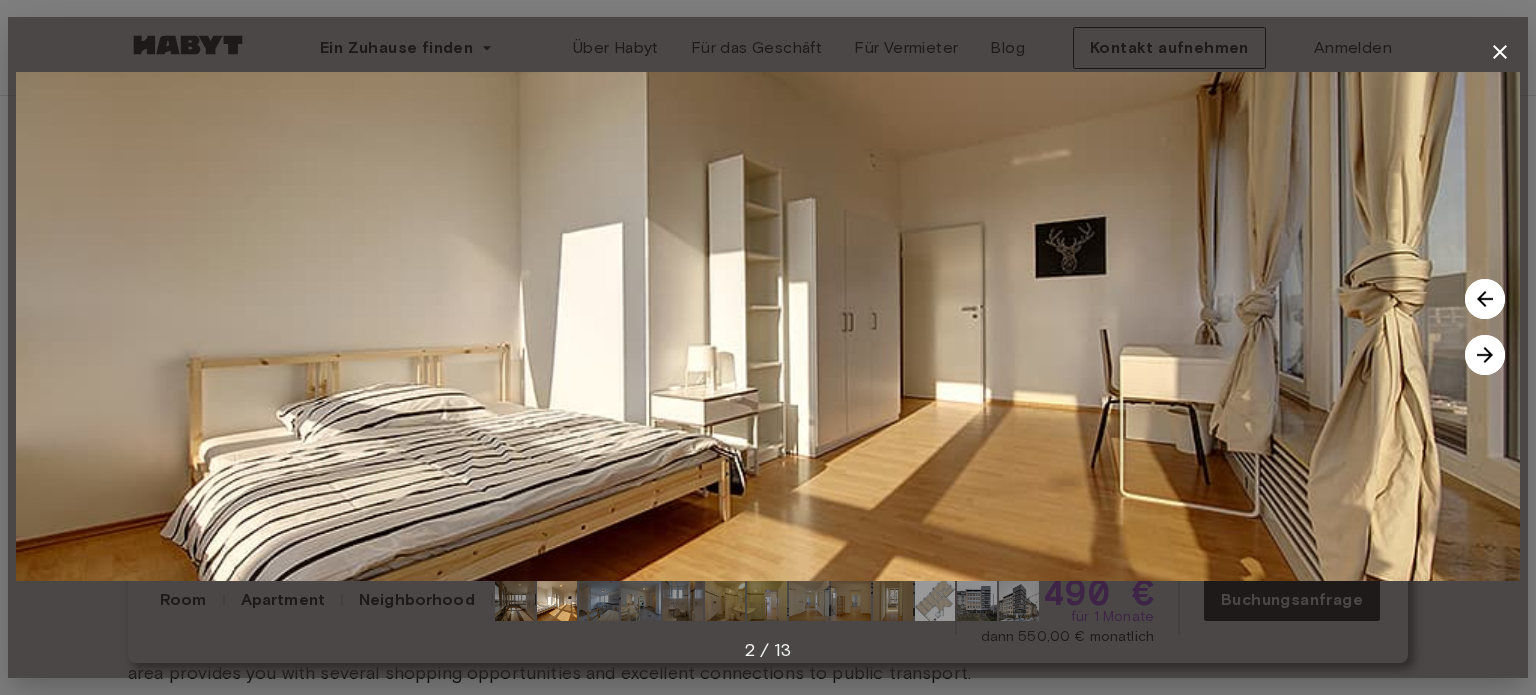 click at bounding box center (1485, 299) 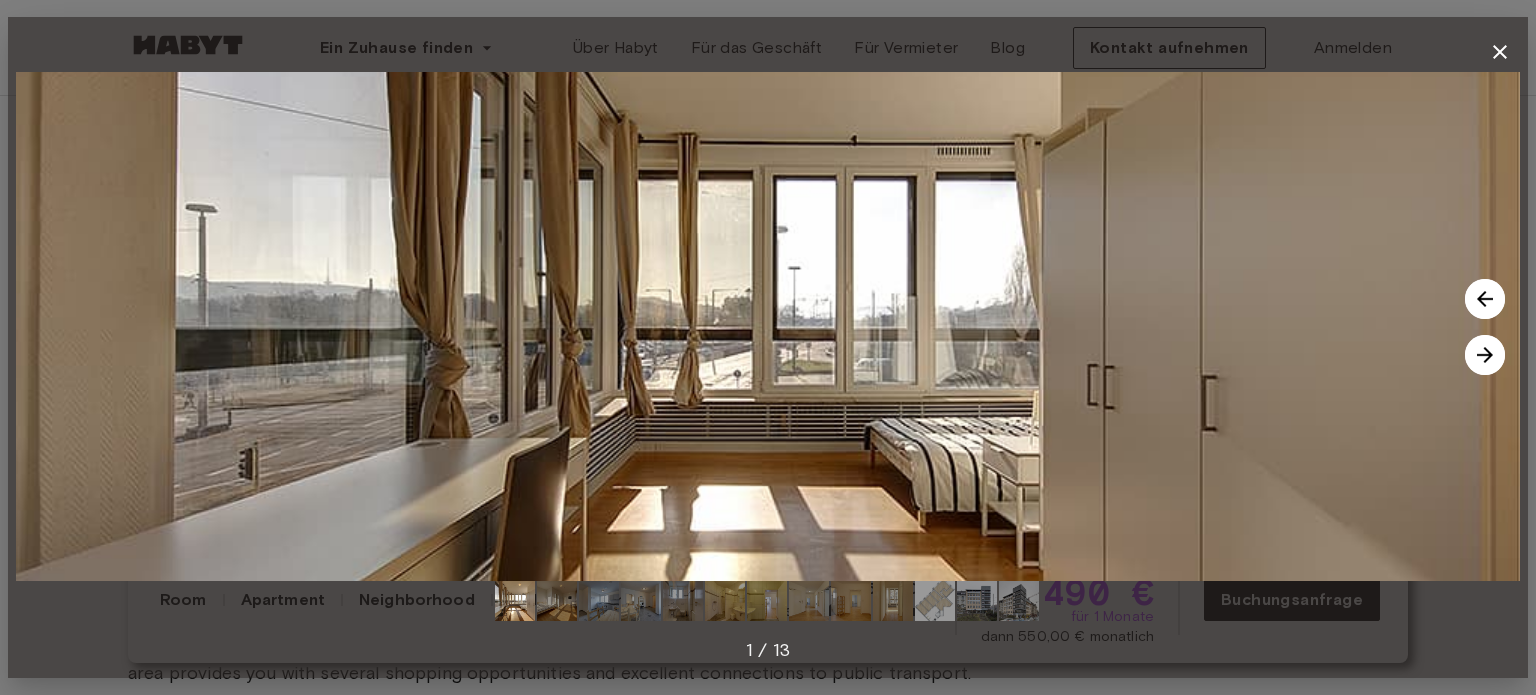 click at bounding box center [1485, 355] 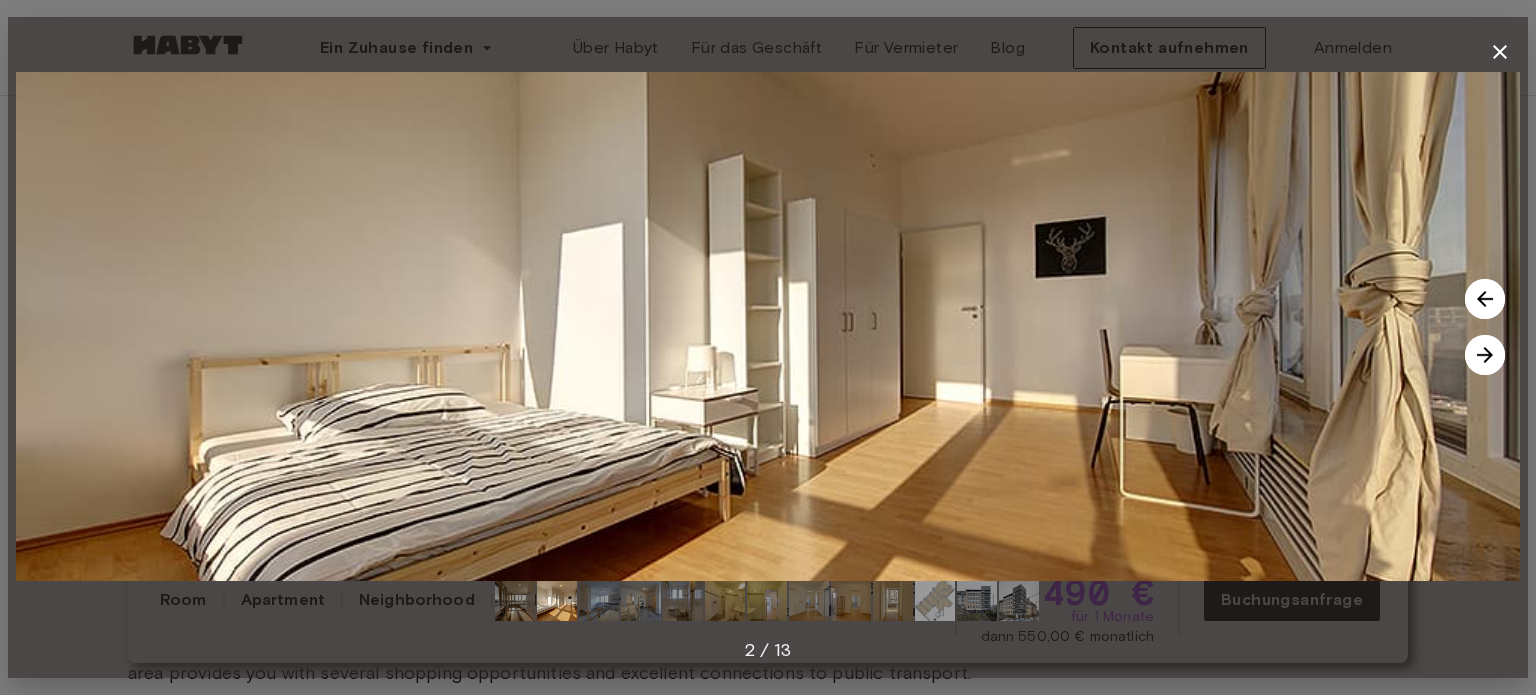 click at bounding box center (1485, 355) 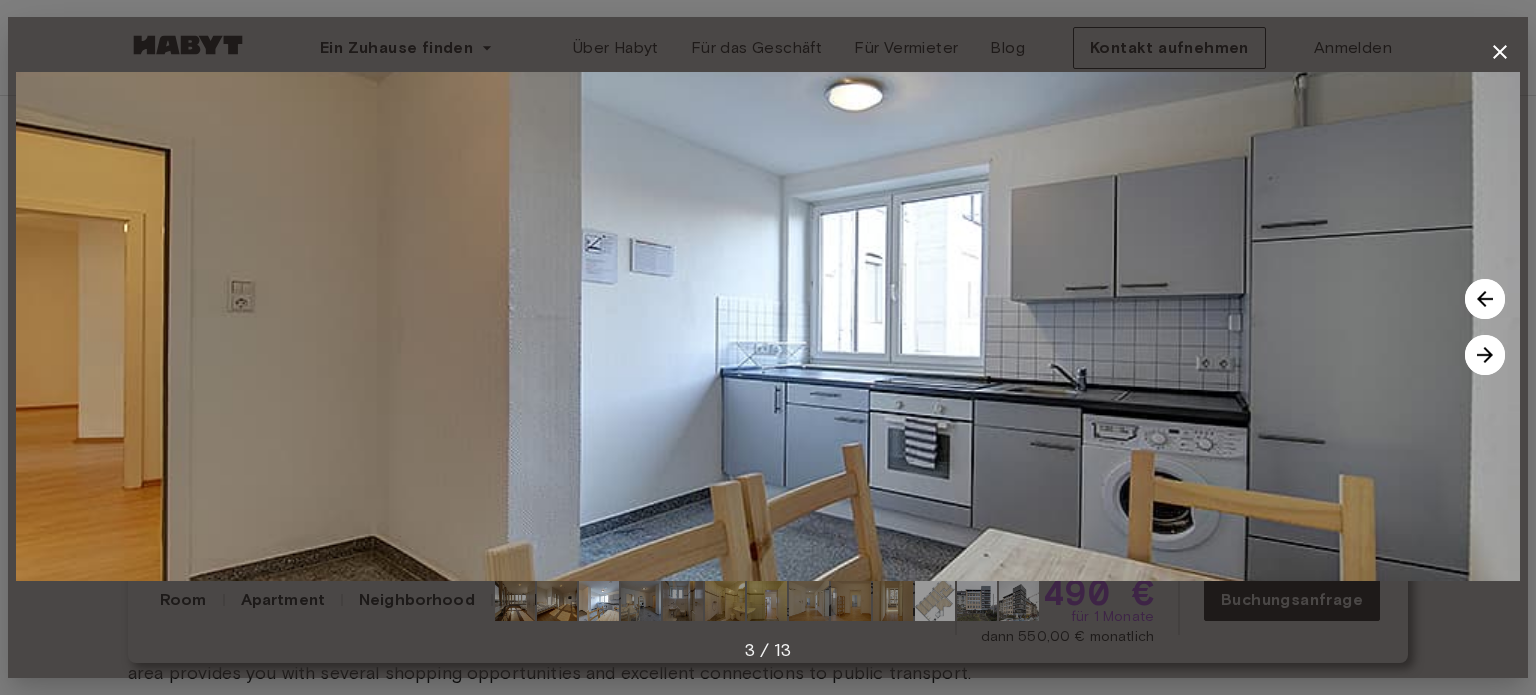 click at bounding box center (1485, 355) 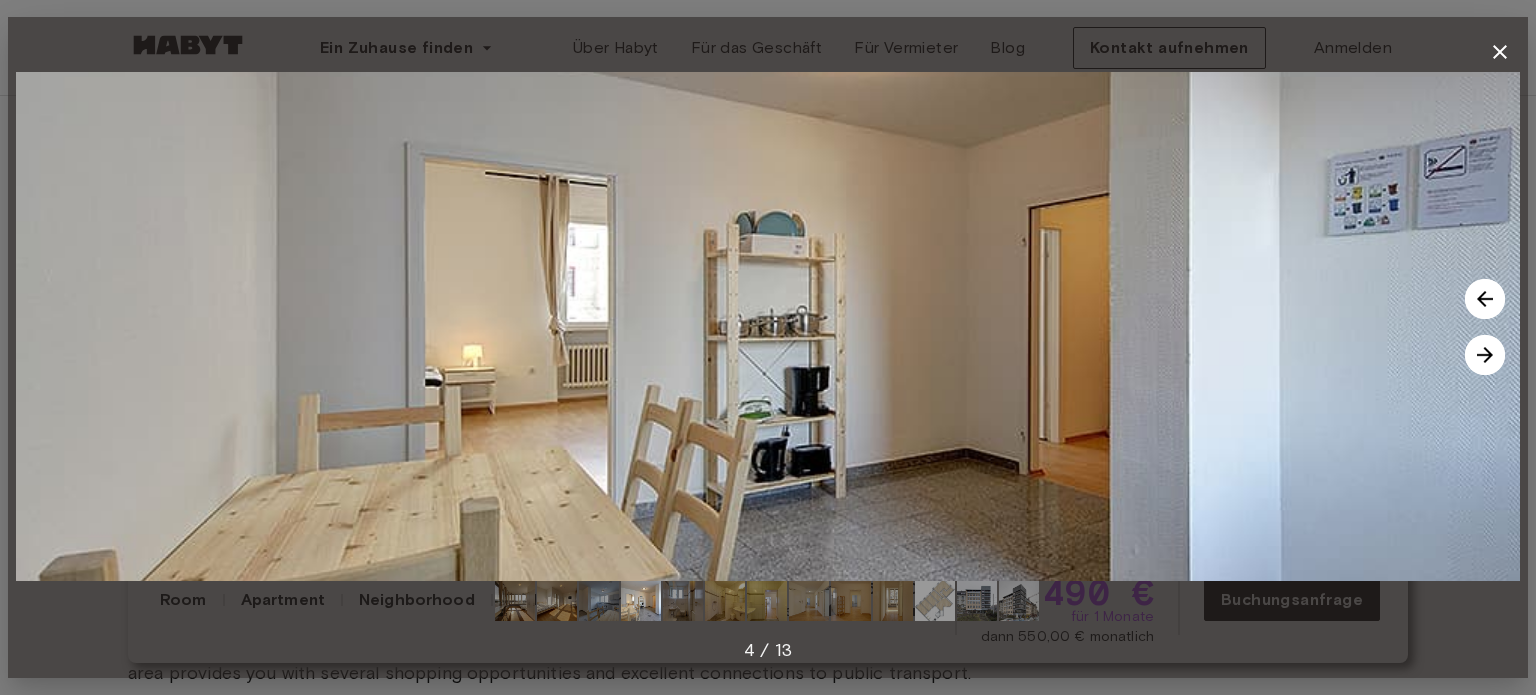 click at bounding box center [1485, 299] 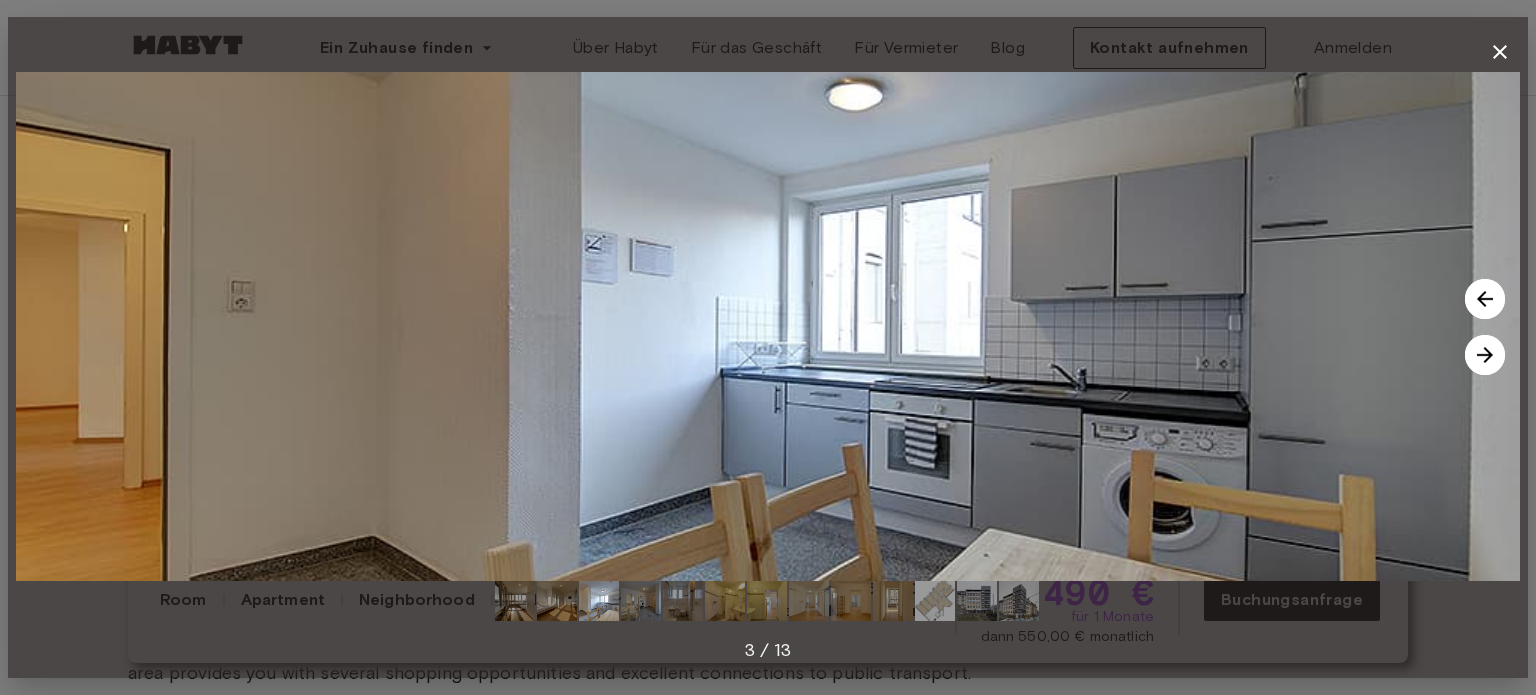 click at bounding box center [1485, 355] 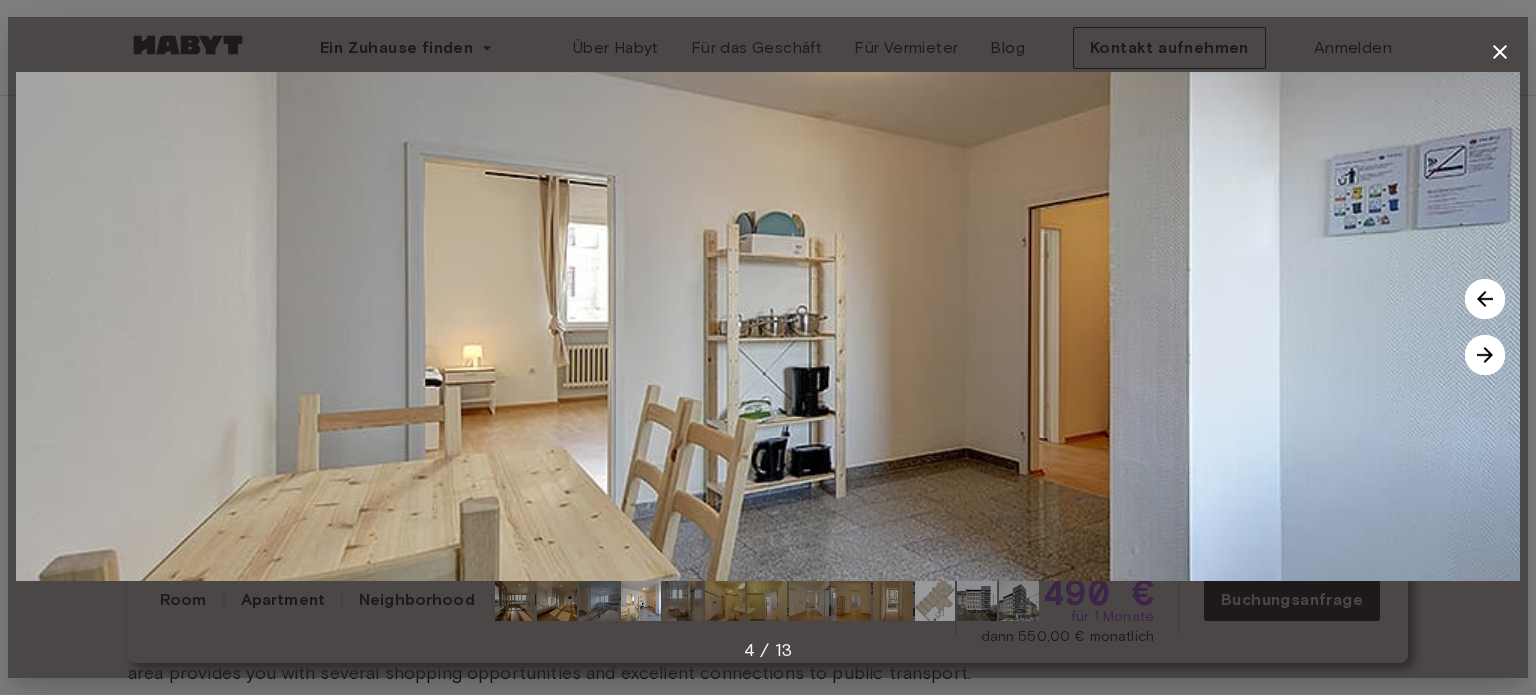 click at bounding box center (1485, 355) 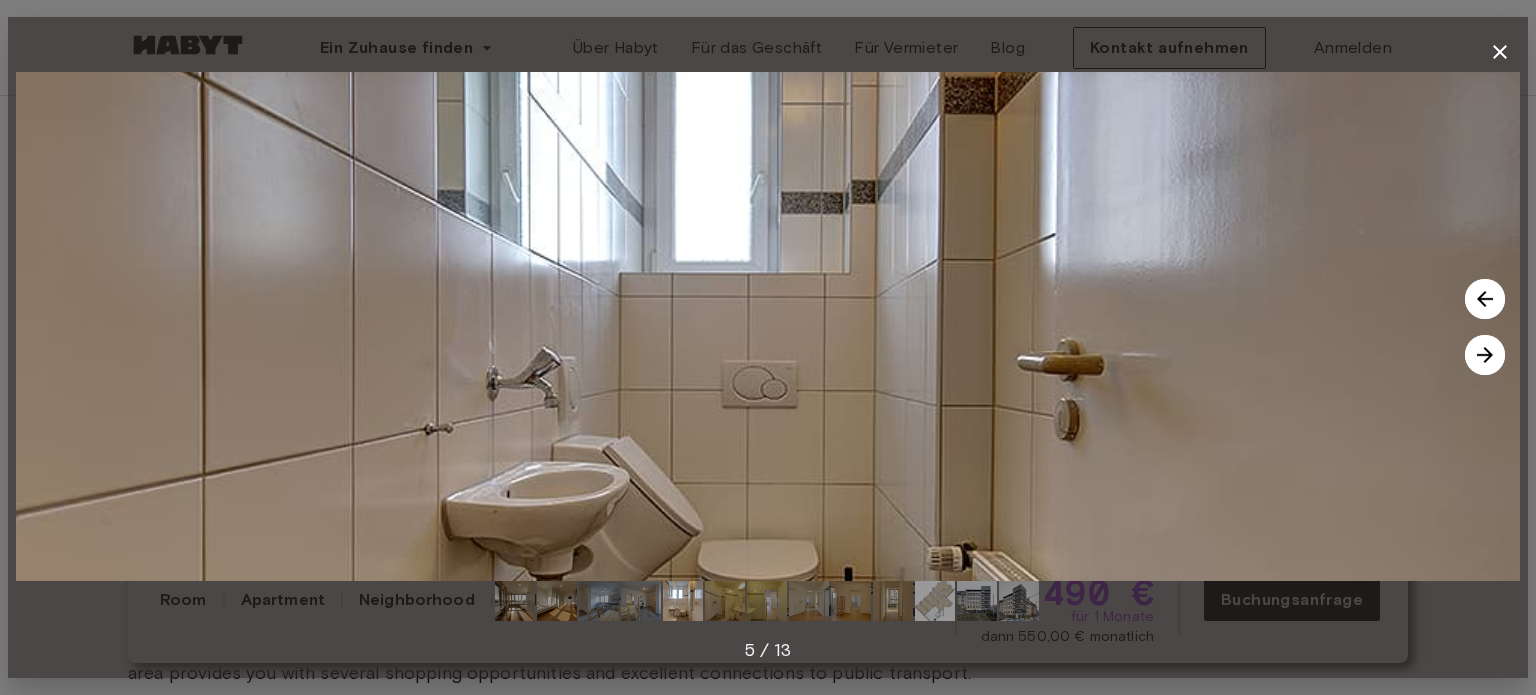 click at bounding box center (1485, 355) 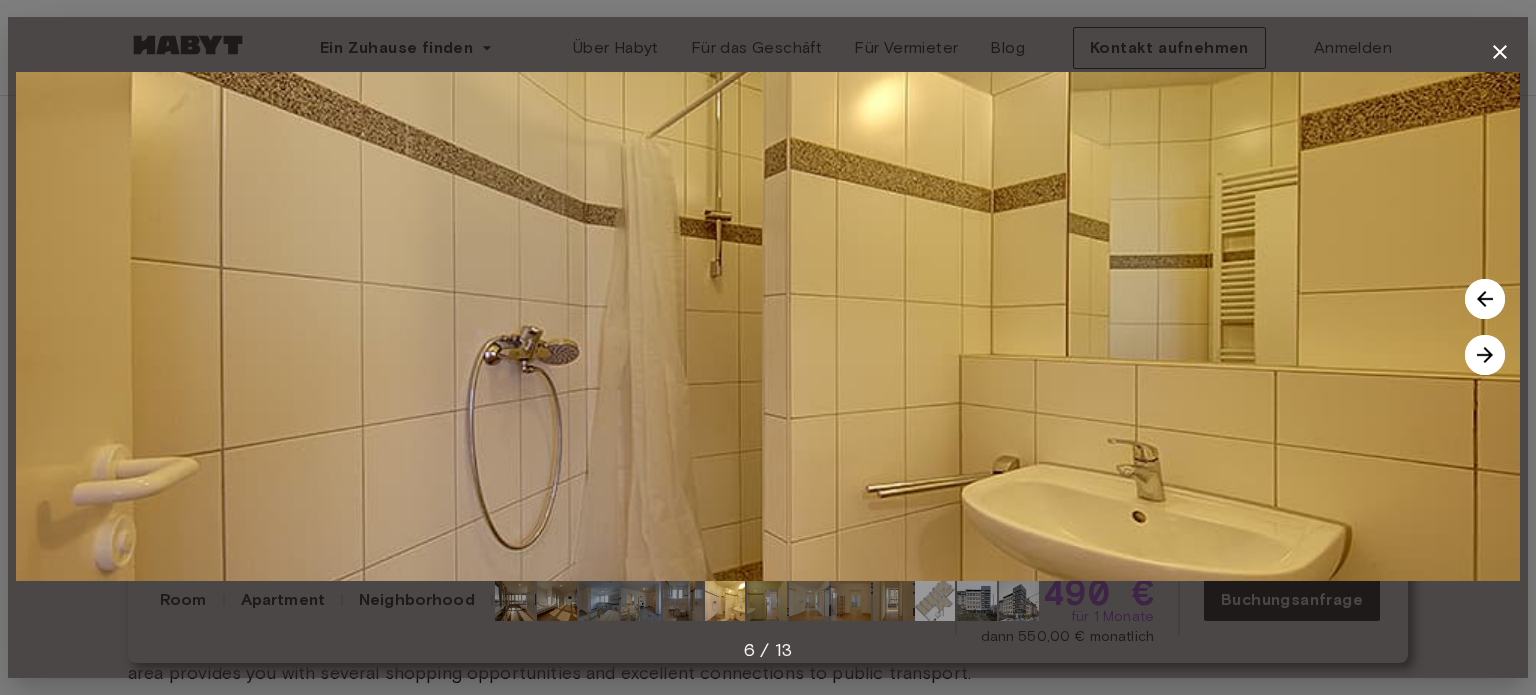 click at bounding box center (1485, 355) 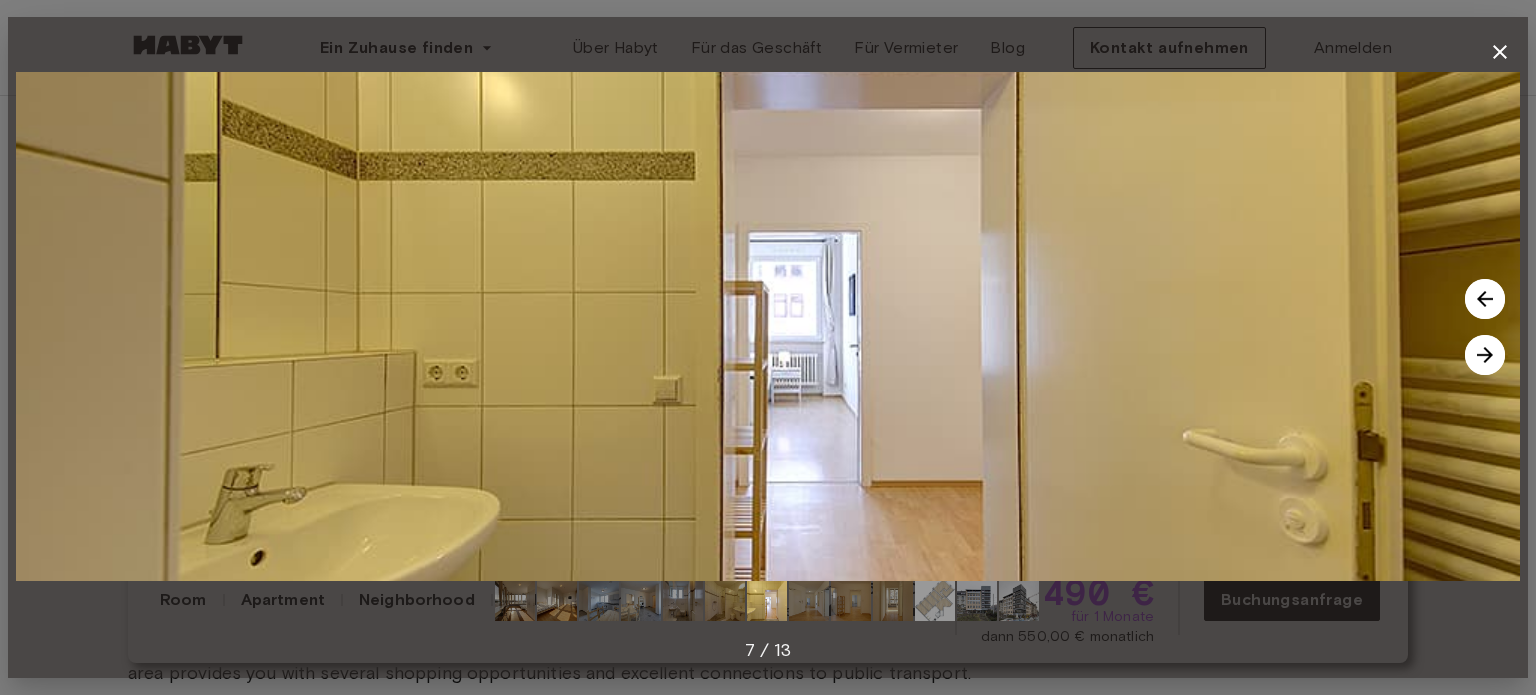 click at bounding box center [1485, 299] 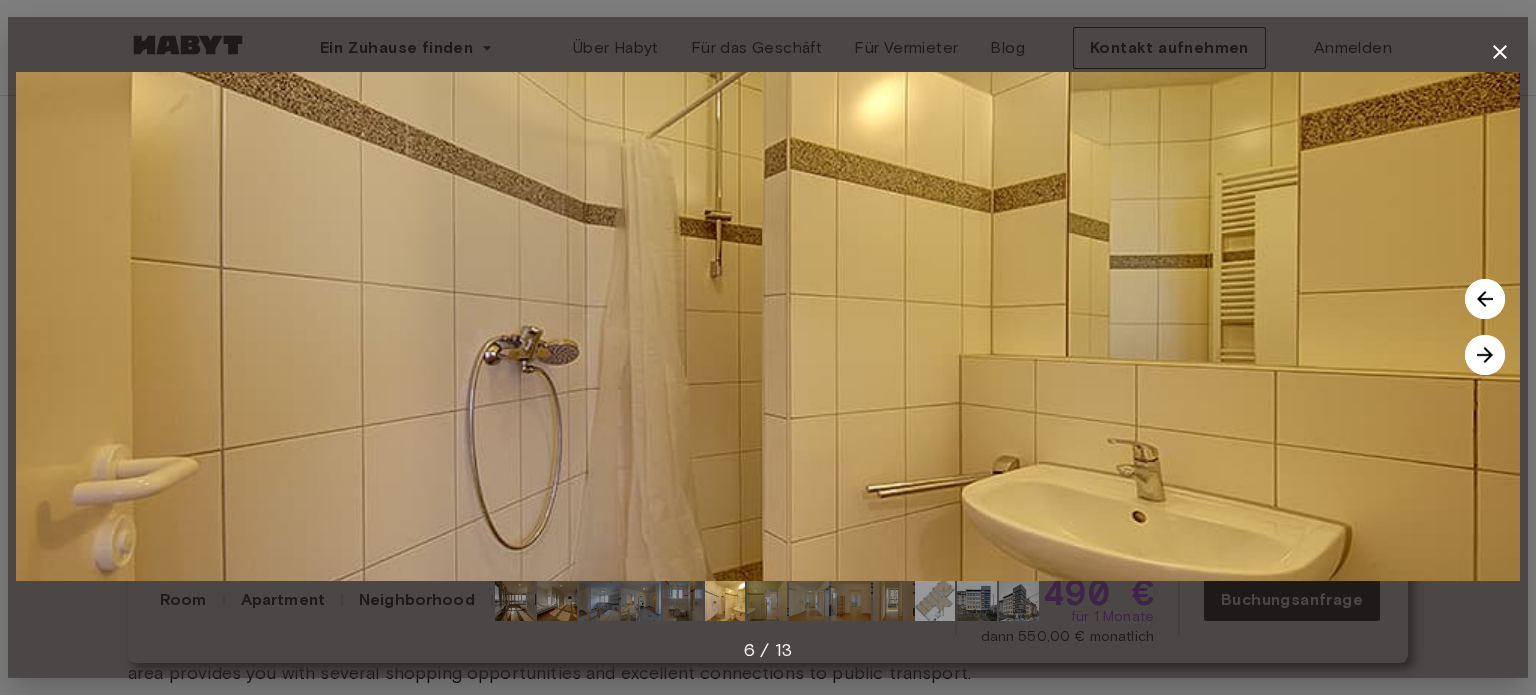 click at bounding box center [1485, 299] 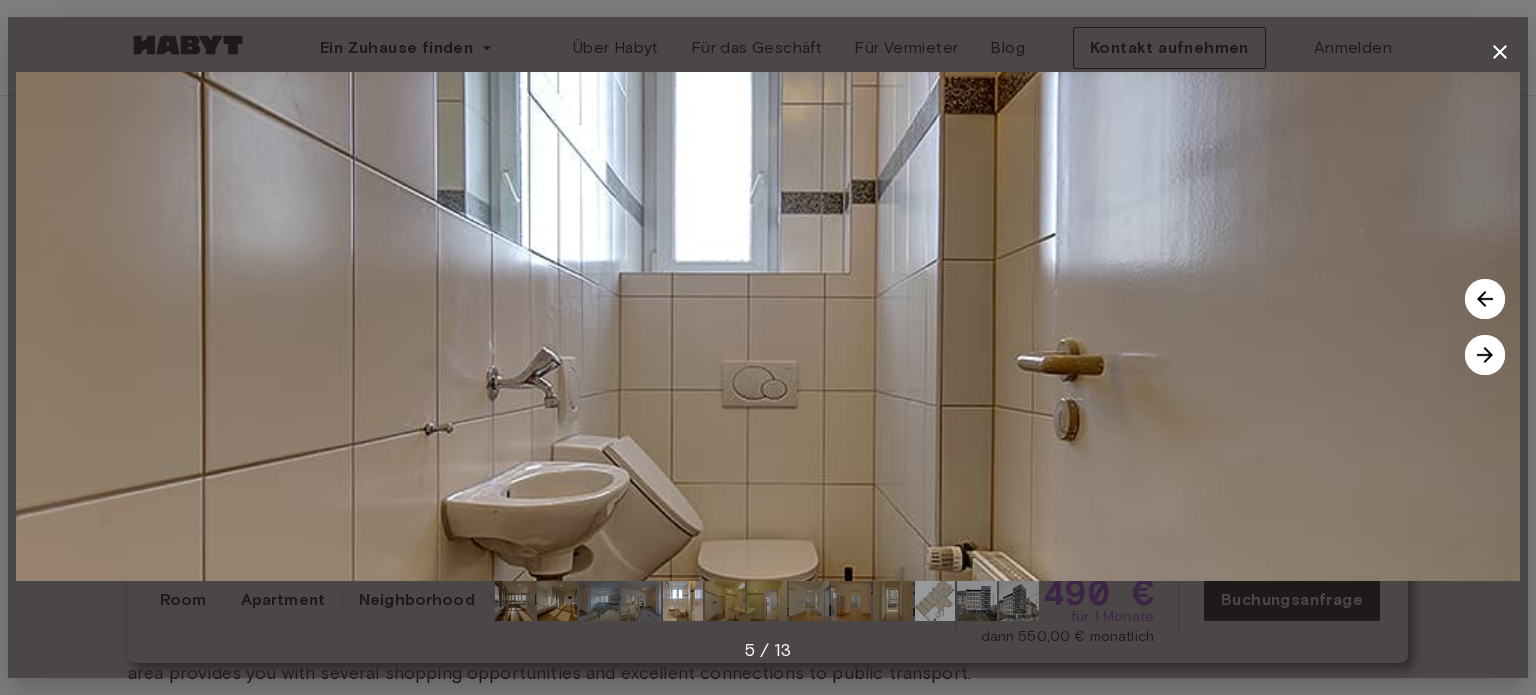 click at bounding box center [1485, 299] 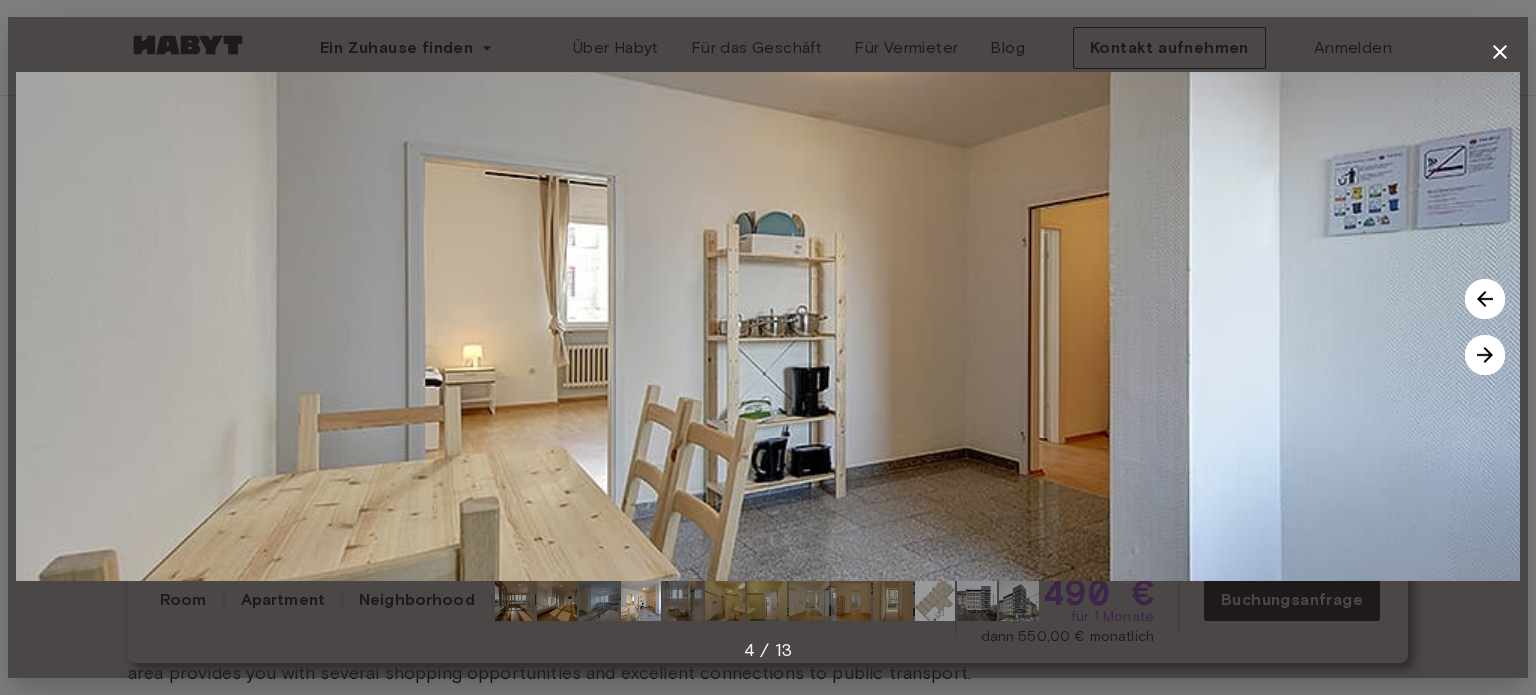 click at bounding box center (1485, 355) 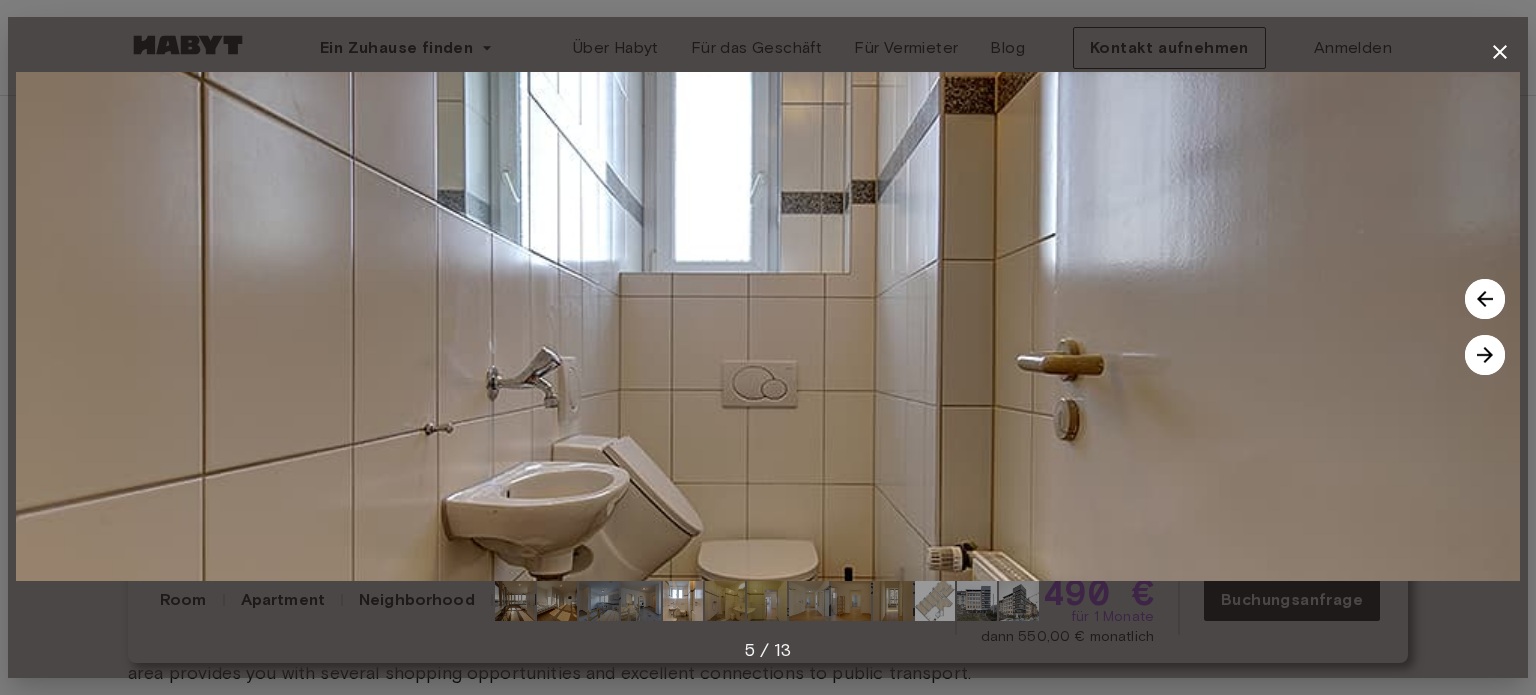 click at bounding box center [1485, 355] 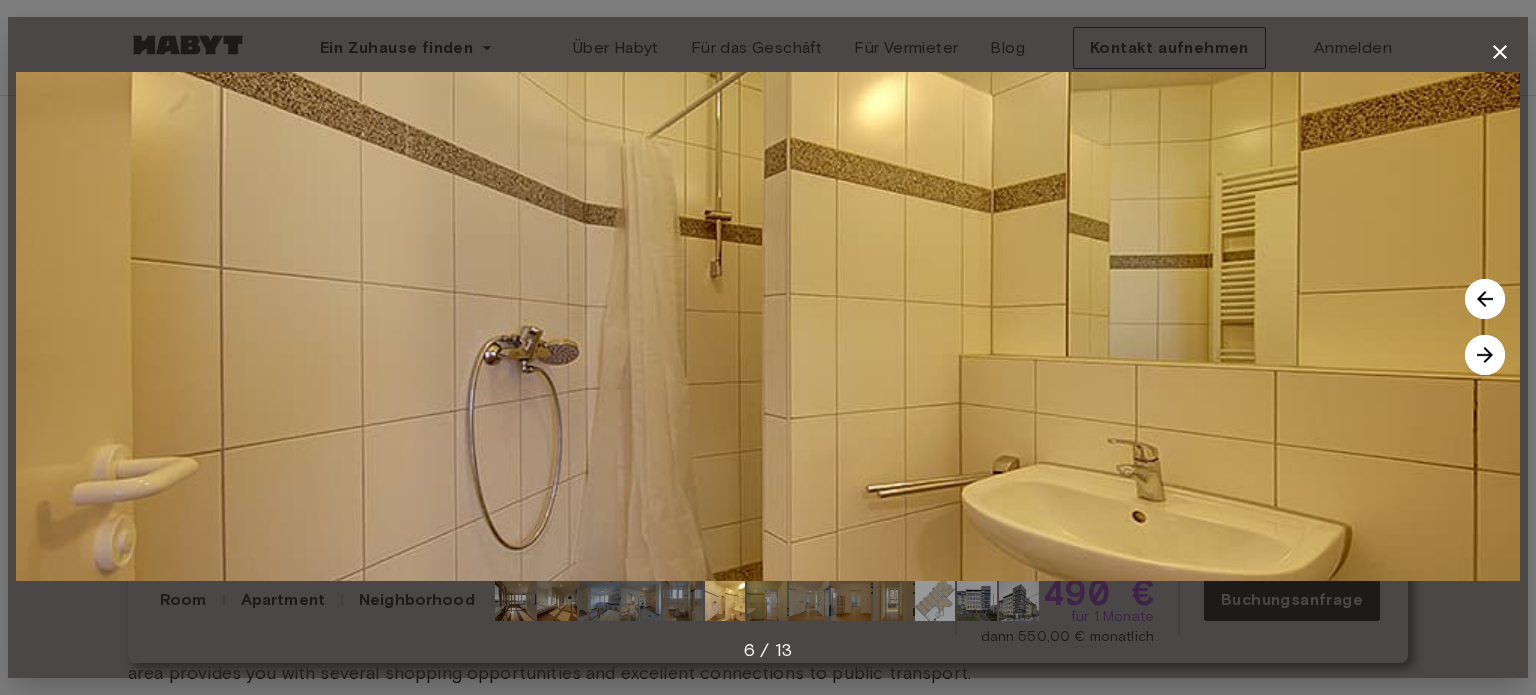 click at bounding box center (1485, 355) 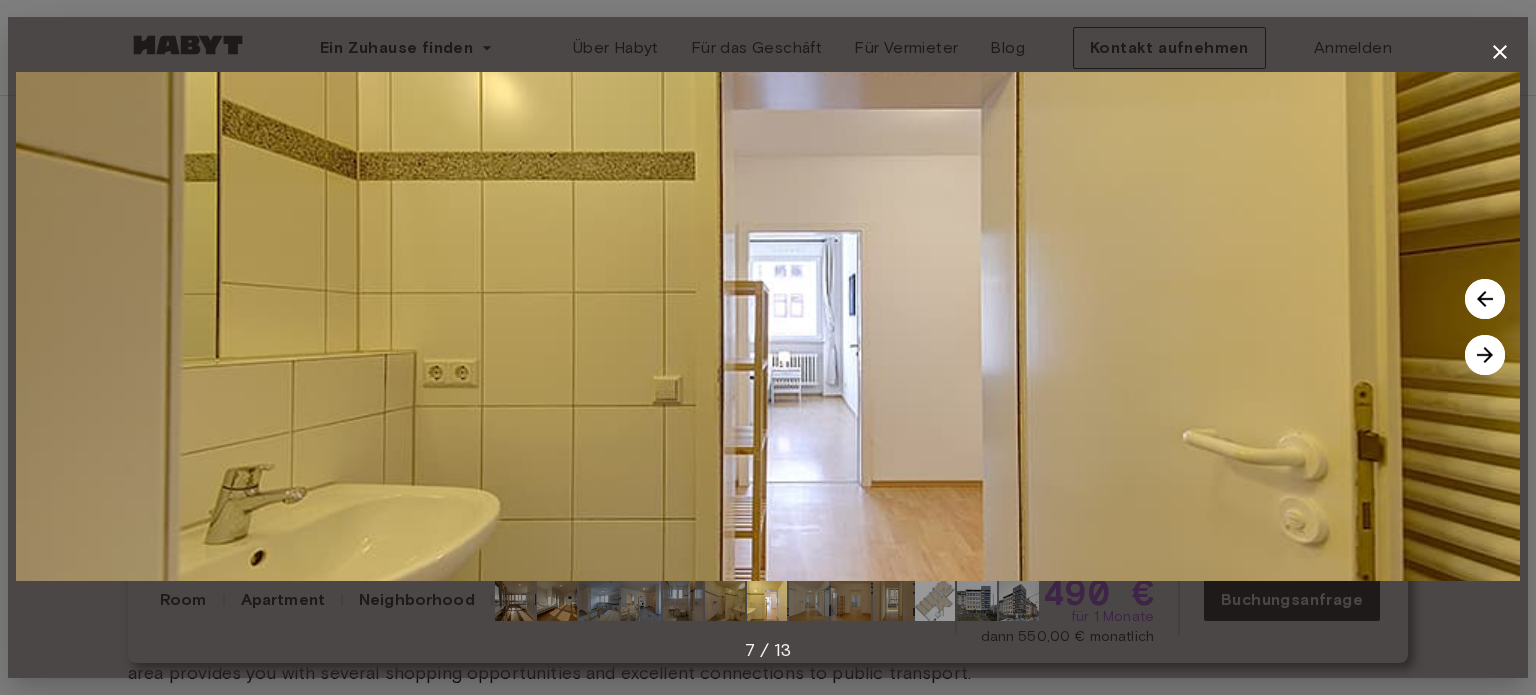 click at bounding box center (1485, 355) 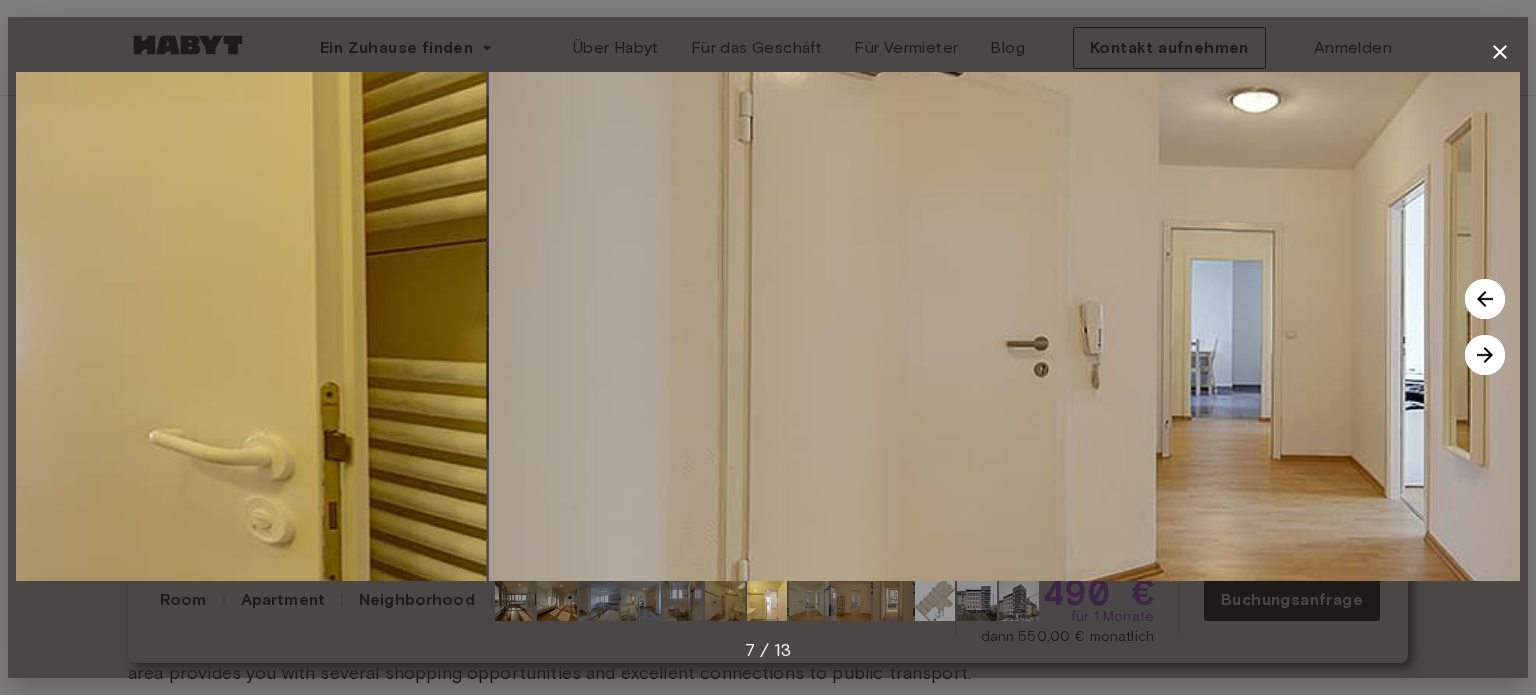 click at bounding box center [1485, 355] 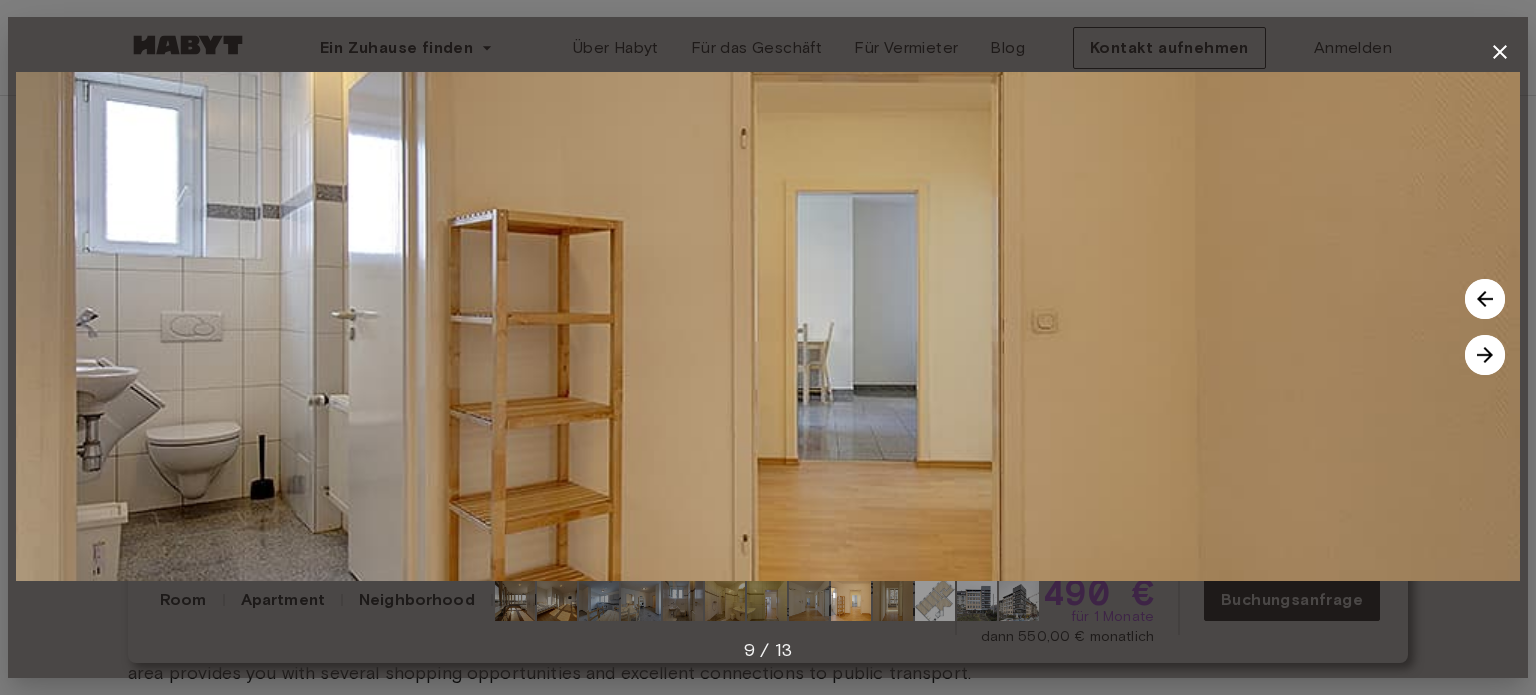click 